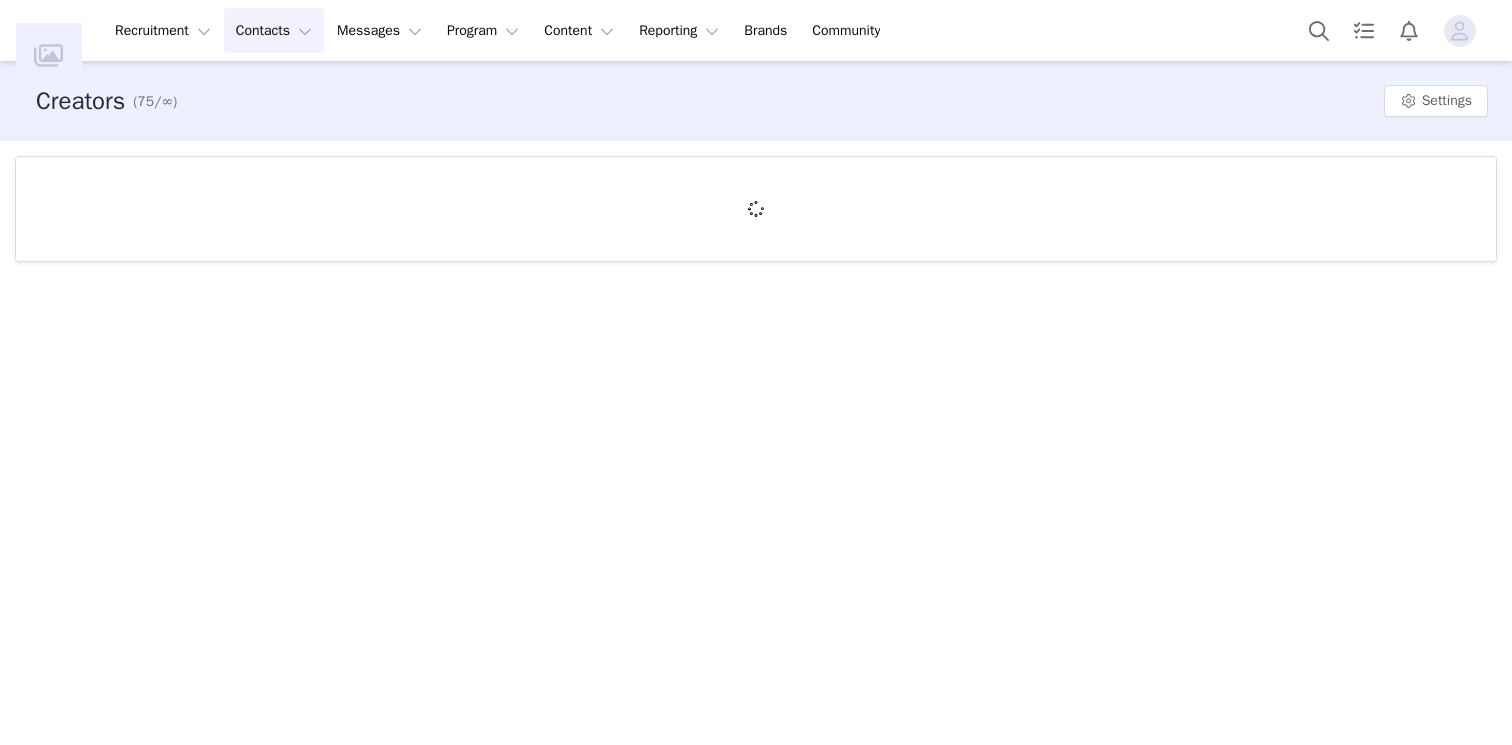 scroll, scrollTop: 0, scrollLeft: 0, axis: both 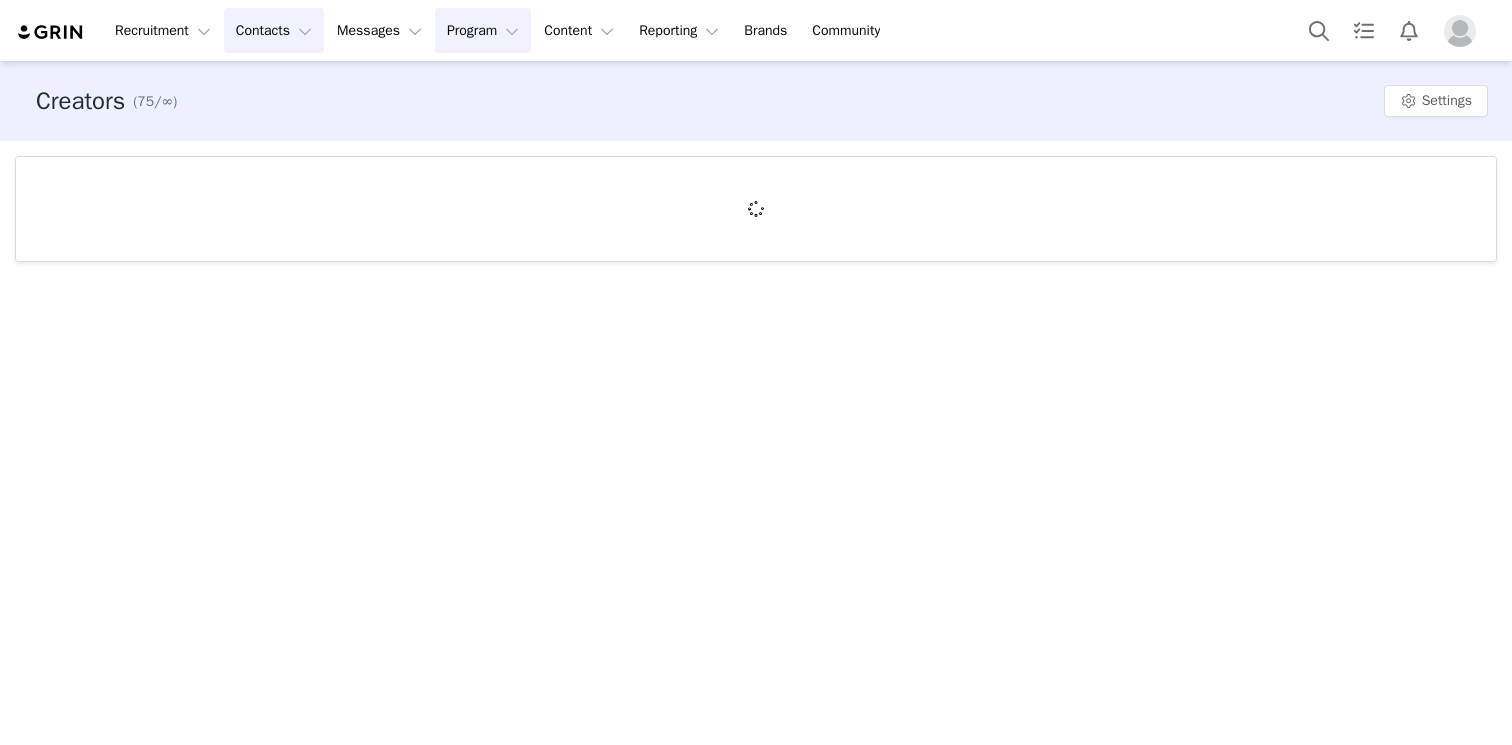 click on "Program Program" at bounding box center (483, 30) 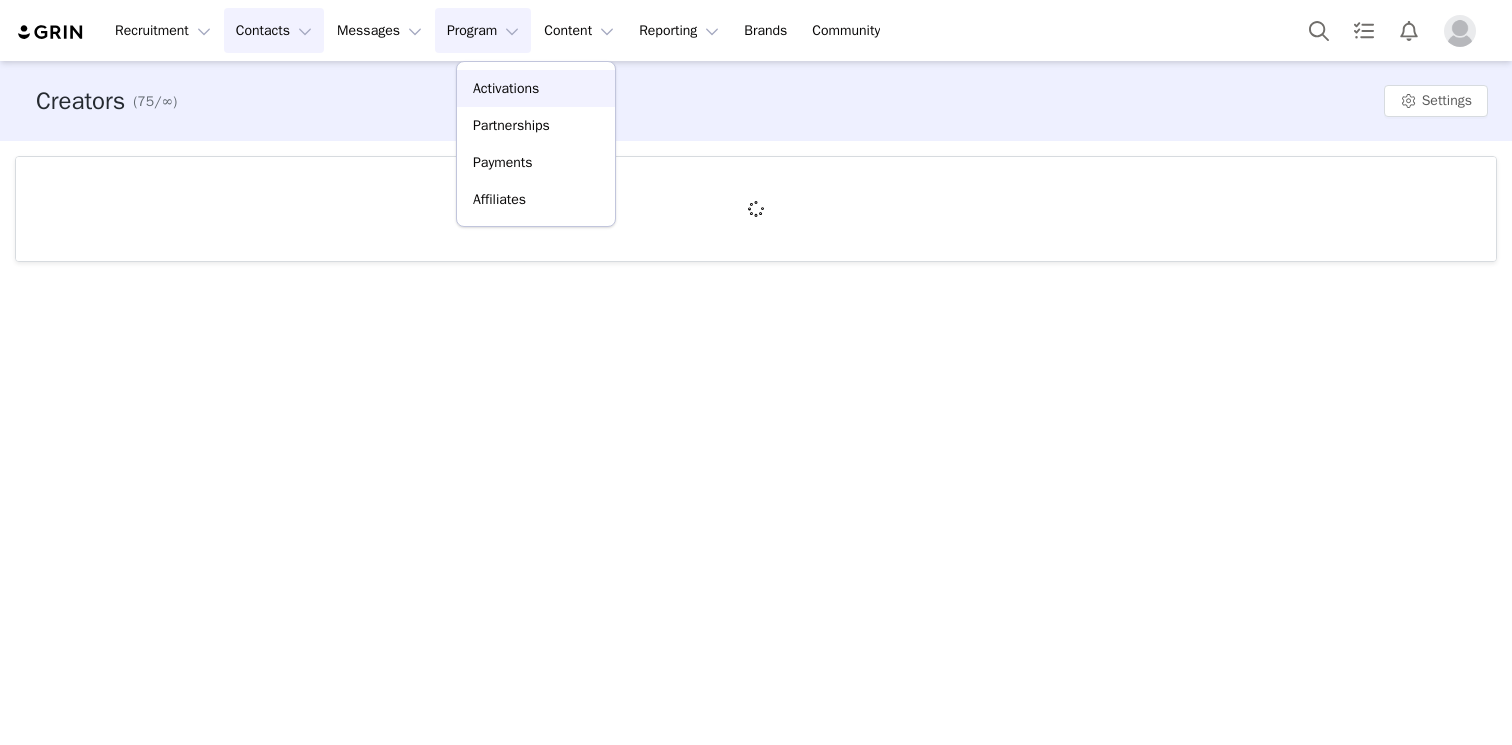 click on "Activations" at bounding box center (536, 88) 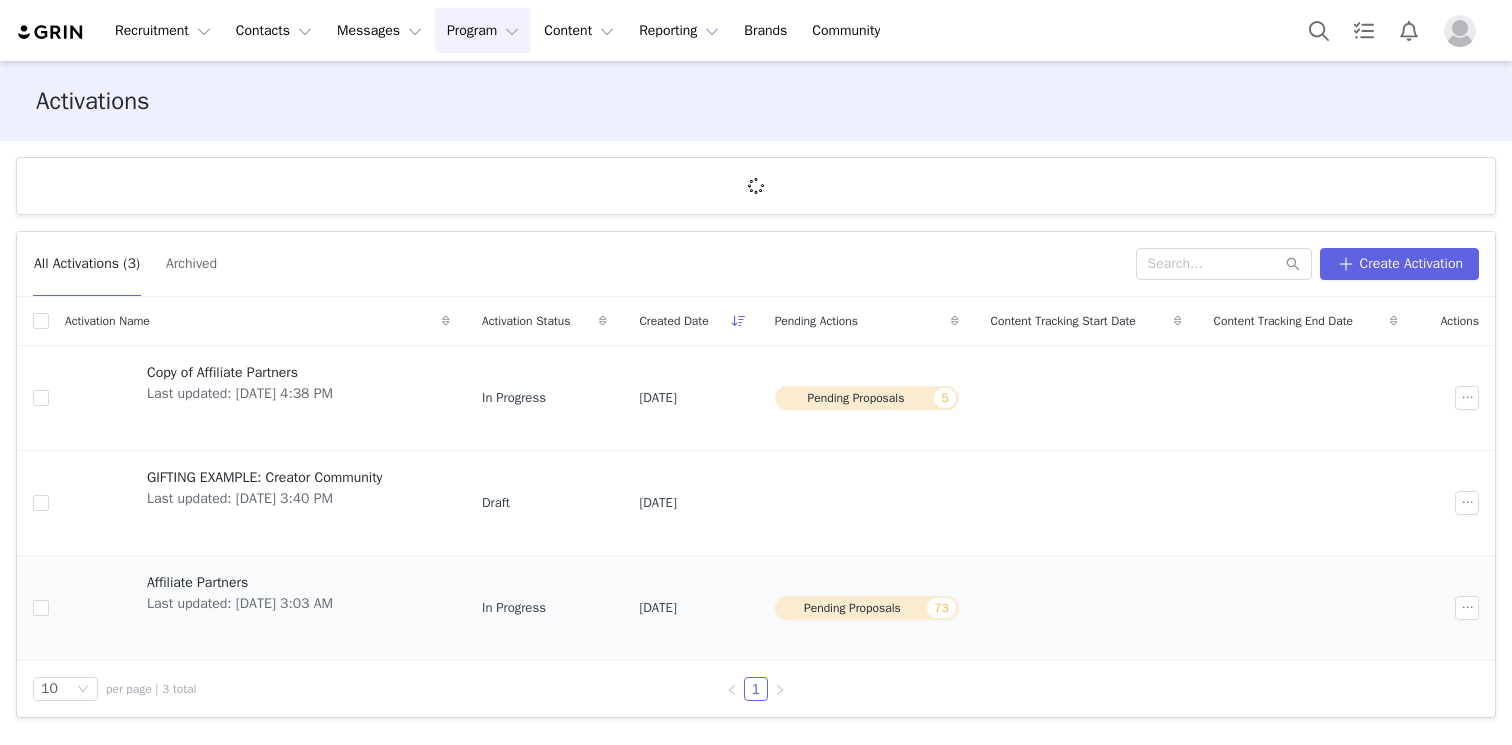 click on "Affiliate Partners" at bounding box center (240, 582) 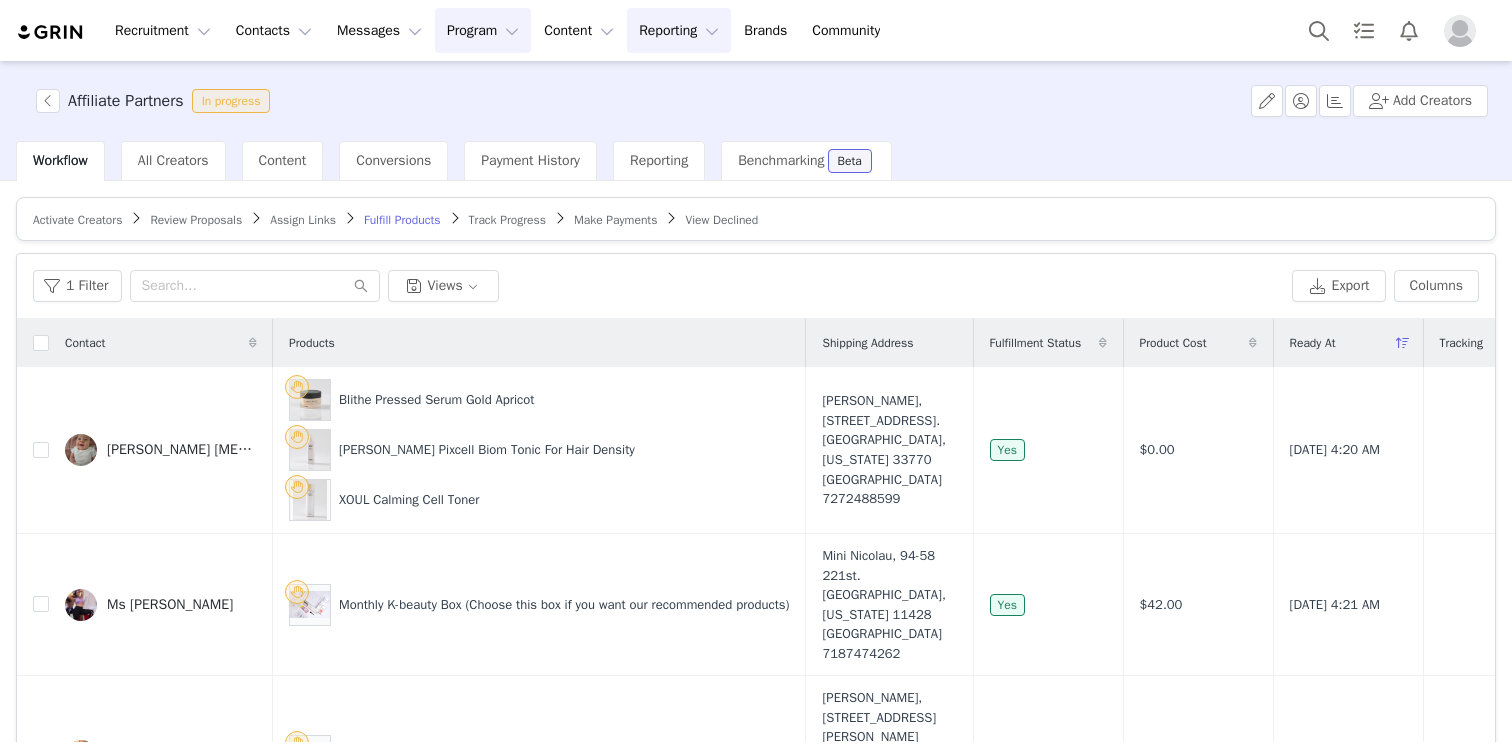 click on "Reporting Reporting" at bounding box center (679, 30) 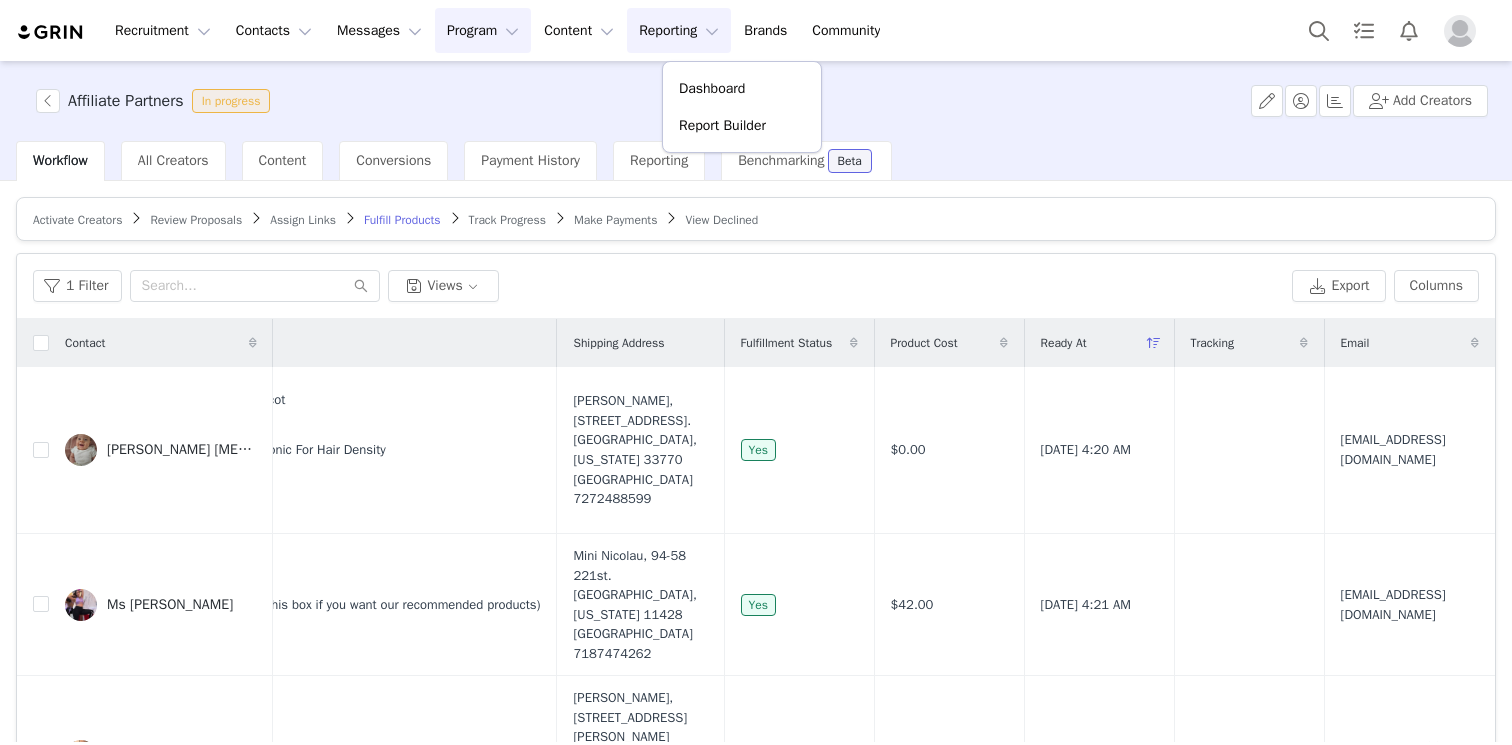 click on "Program Program" at bounding box center (483, 30) 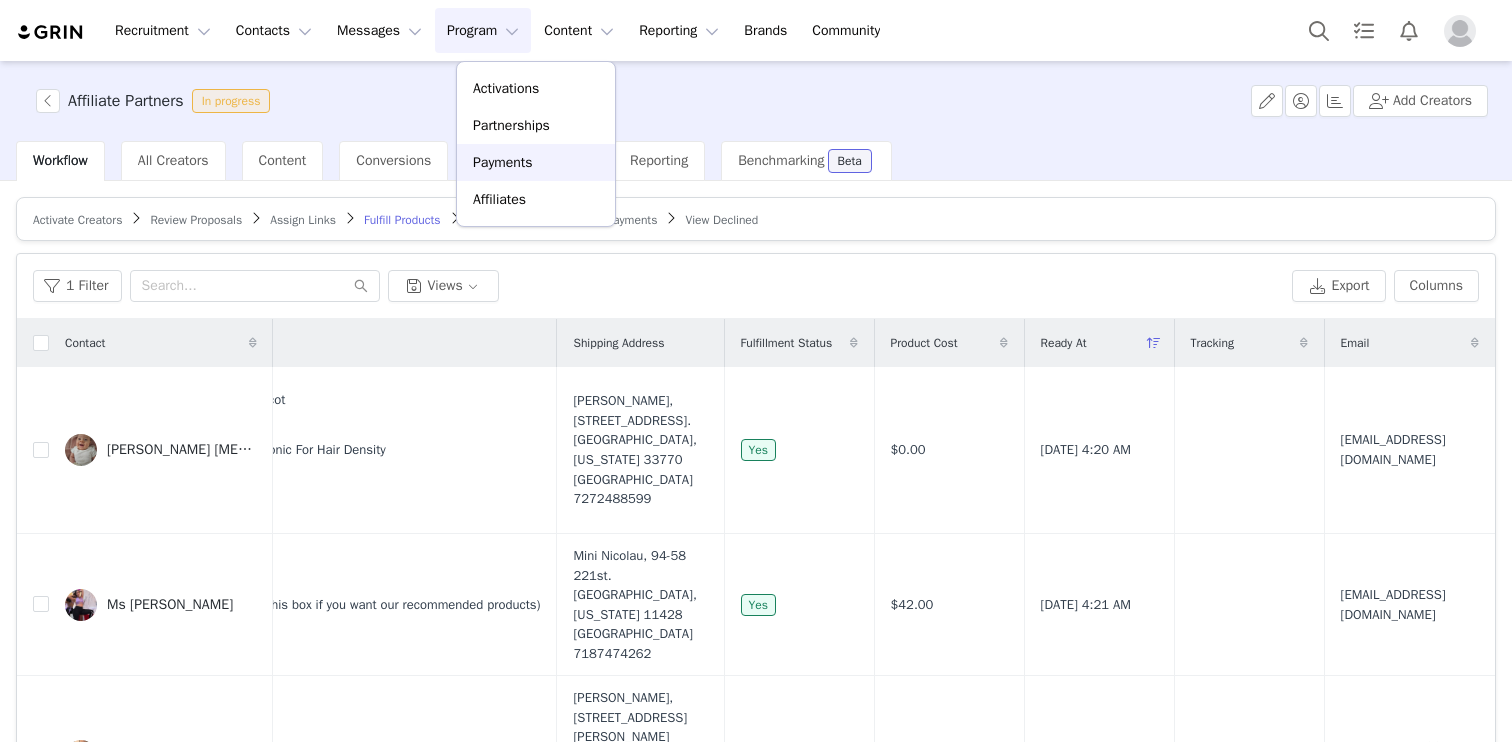 click on "Payments" at bounding box center (536, 162) 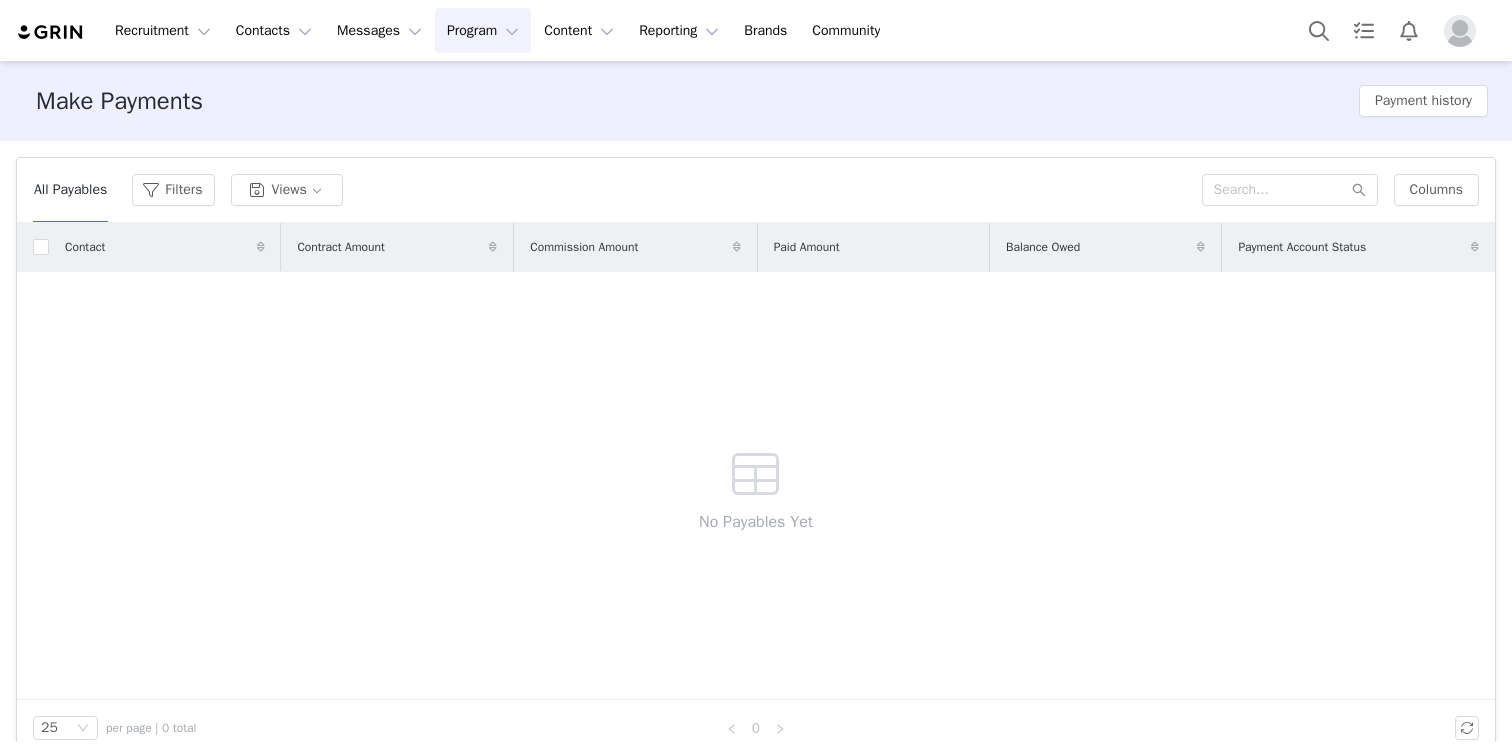click on "Program Program" at bounding box center [483, 30] 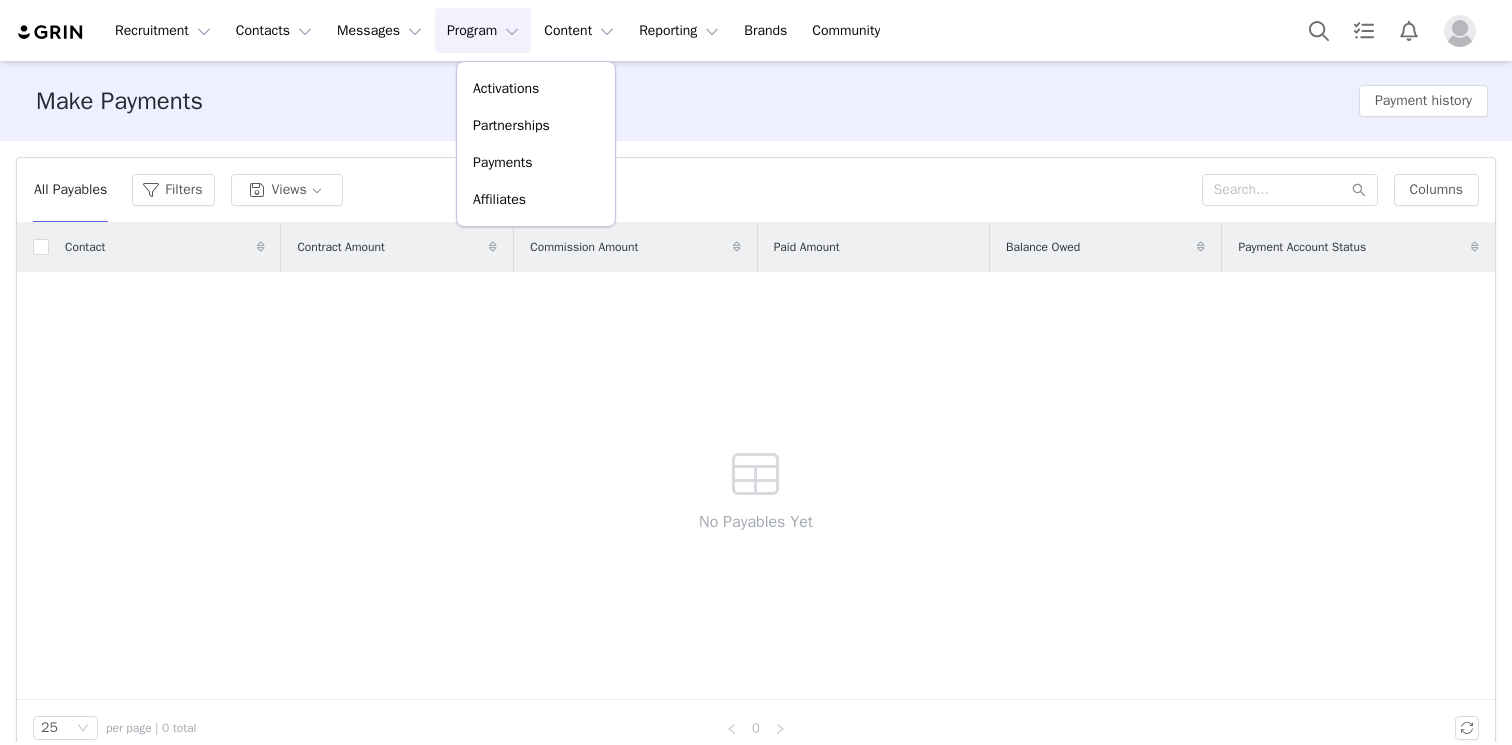 click on "Program Program" at bounding box center [483, 30] 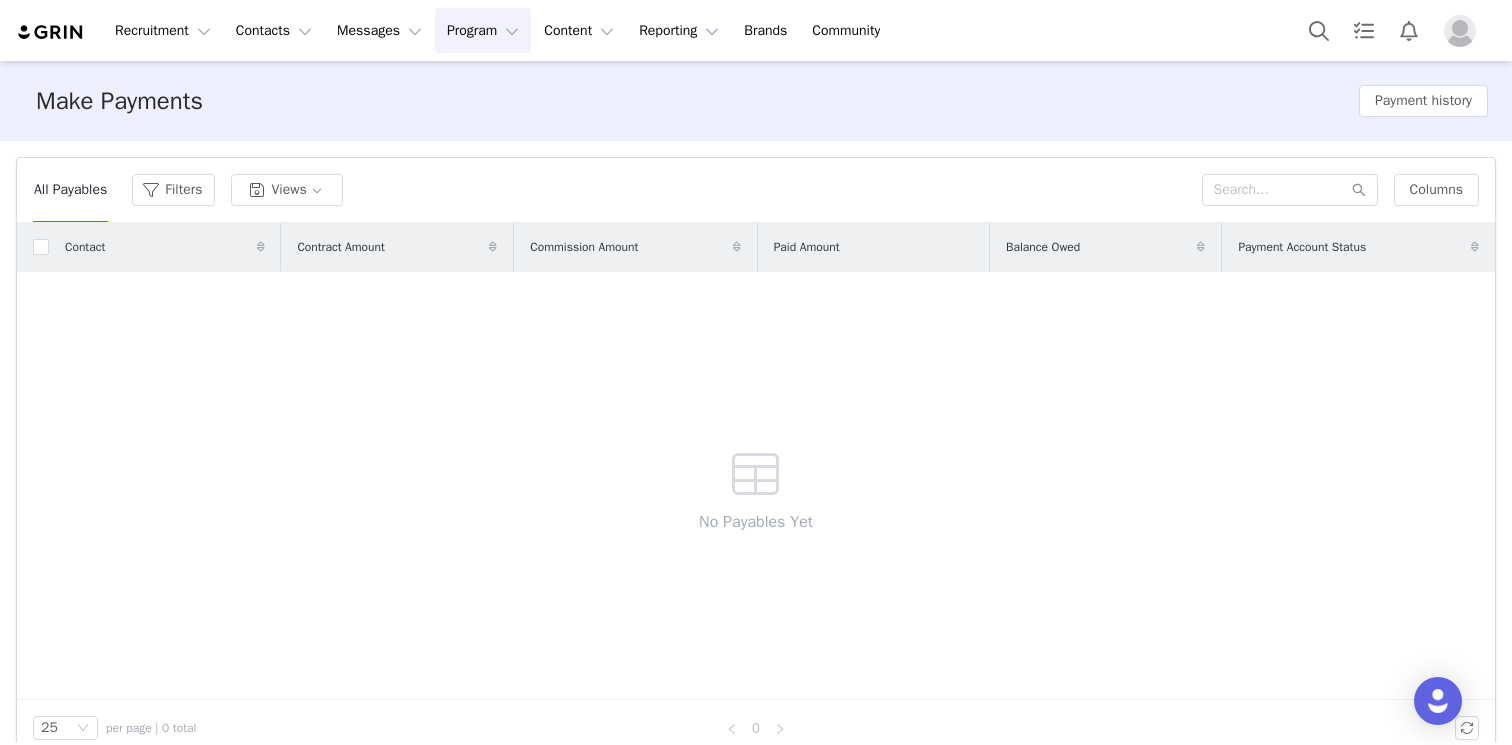 click on "Program Program" at bounding box center [483, 30] 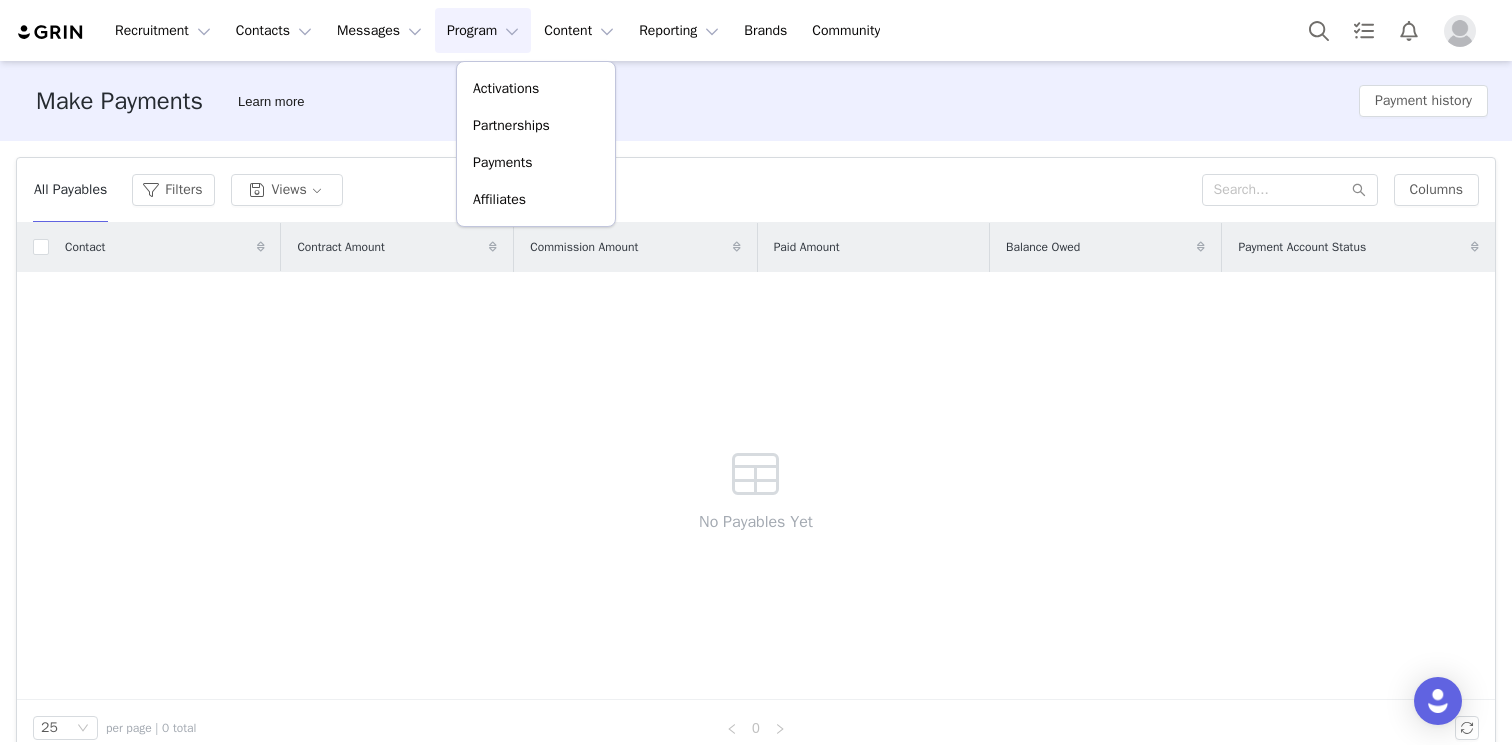 click on "Program Program" at bounding box center [483, 30] 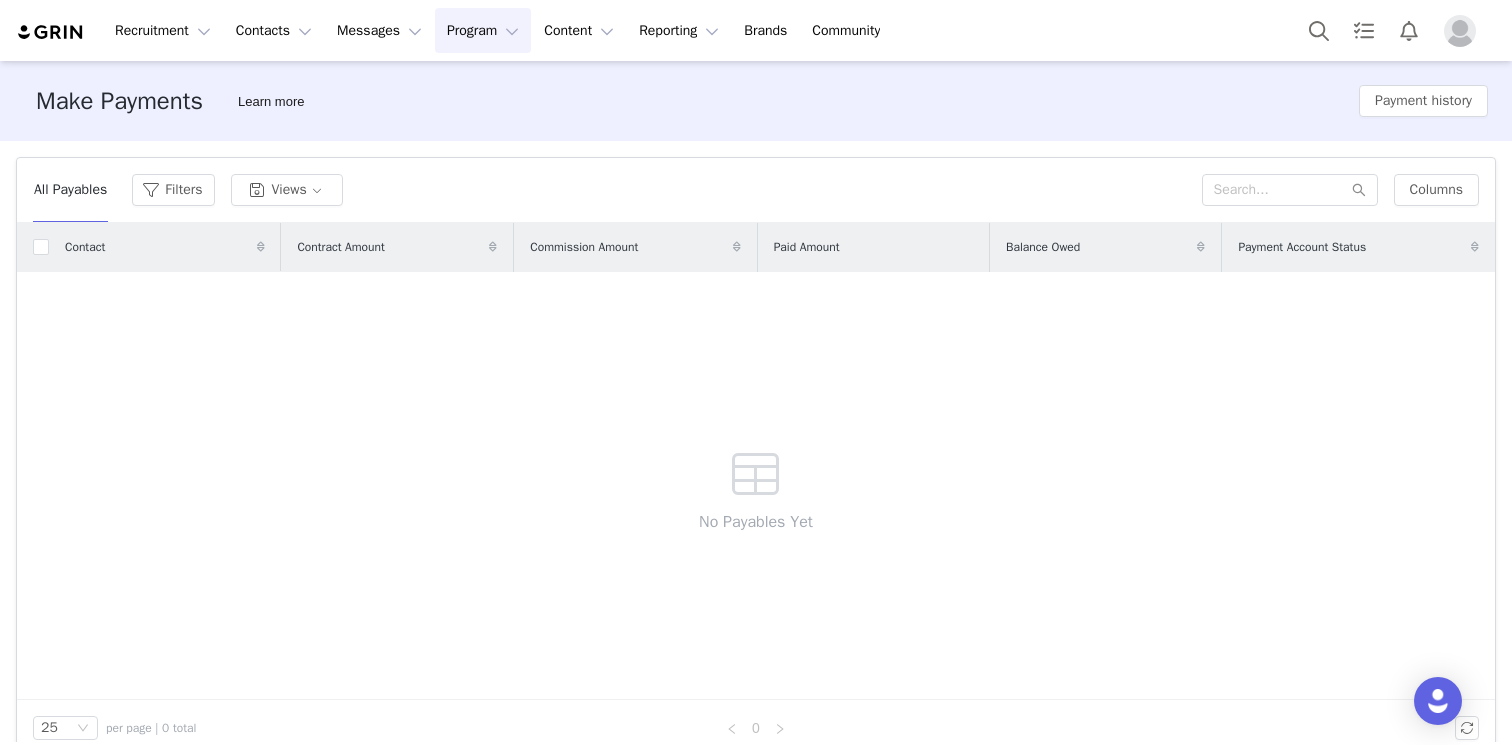 click on "Program Program" at bounding box center [483, 30] 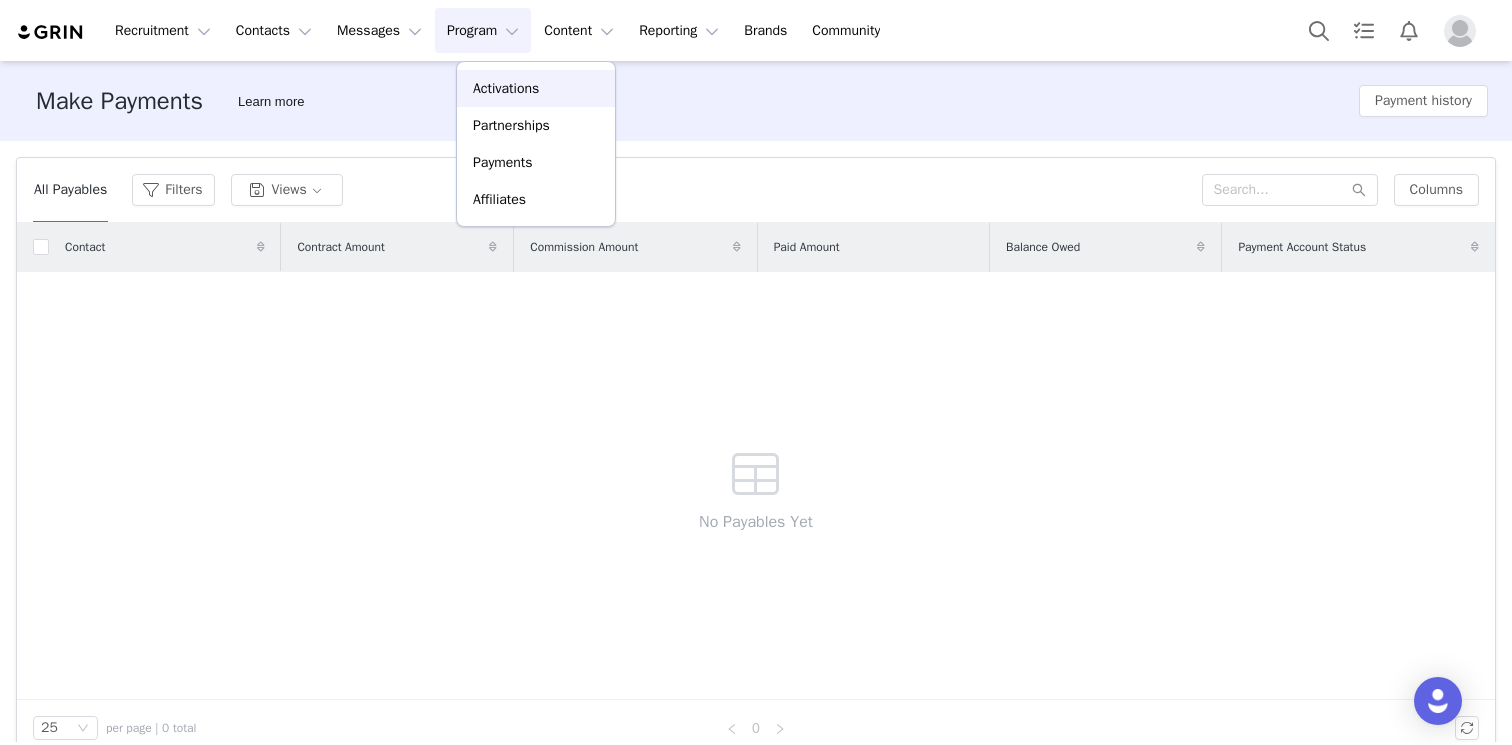 click on "Activations" at bounding box center [506, 88] 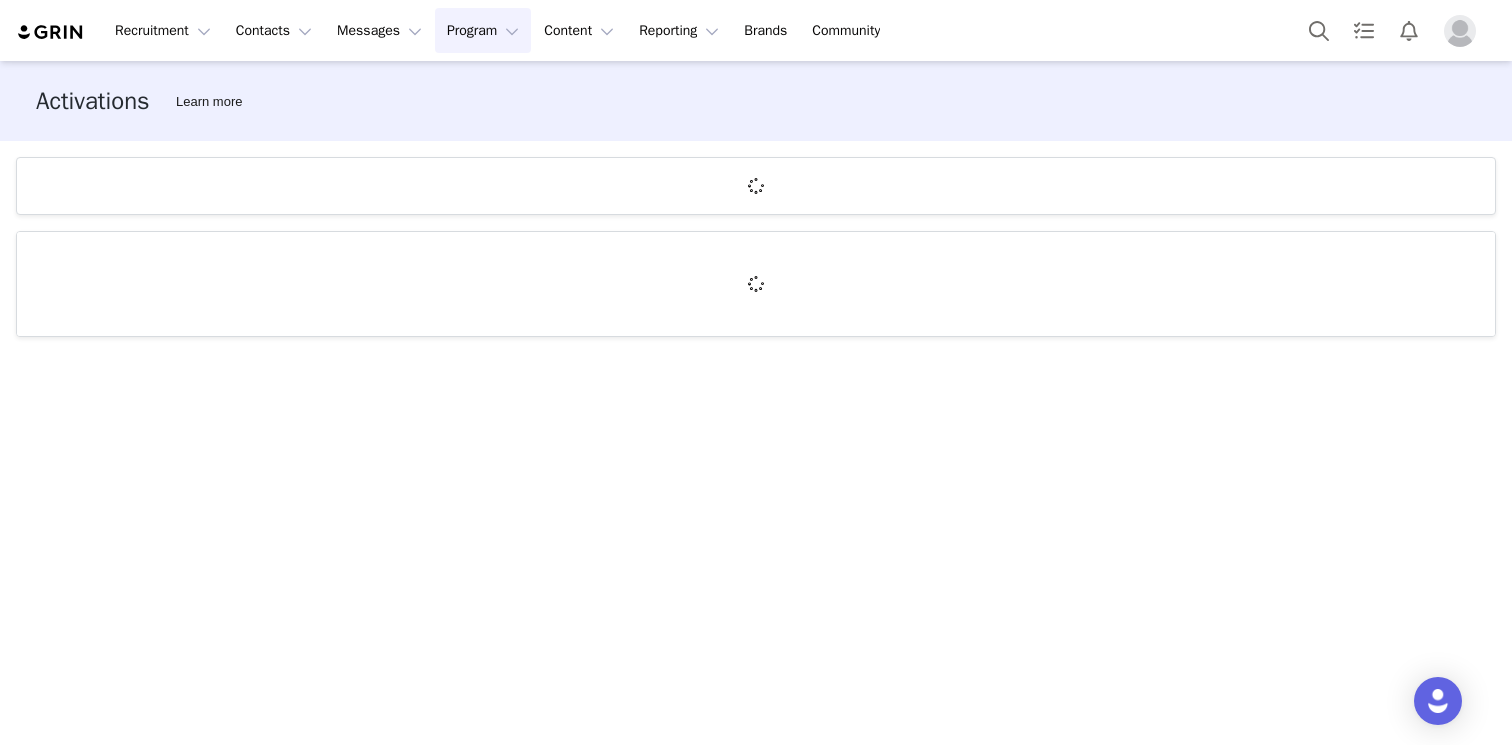 click on "Program Program" at bounding box center (483, 30) 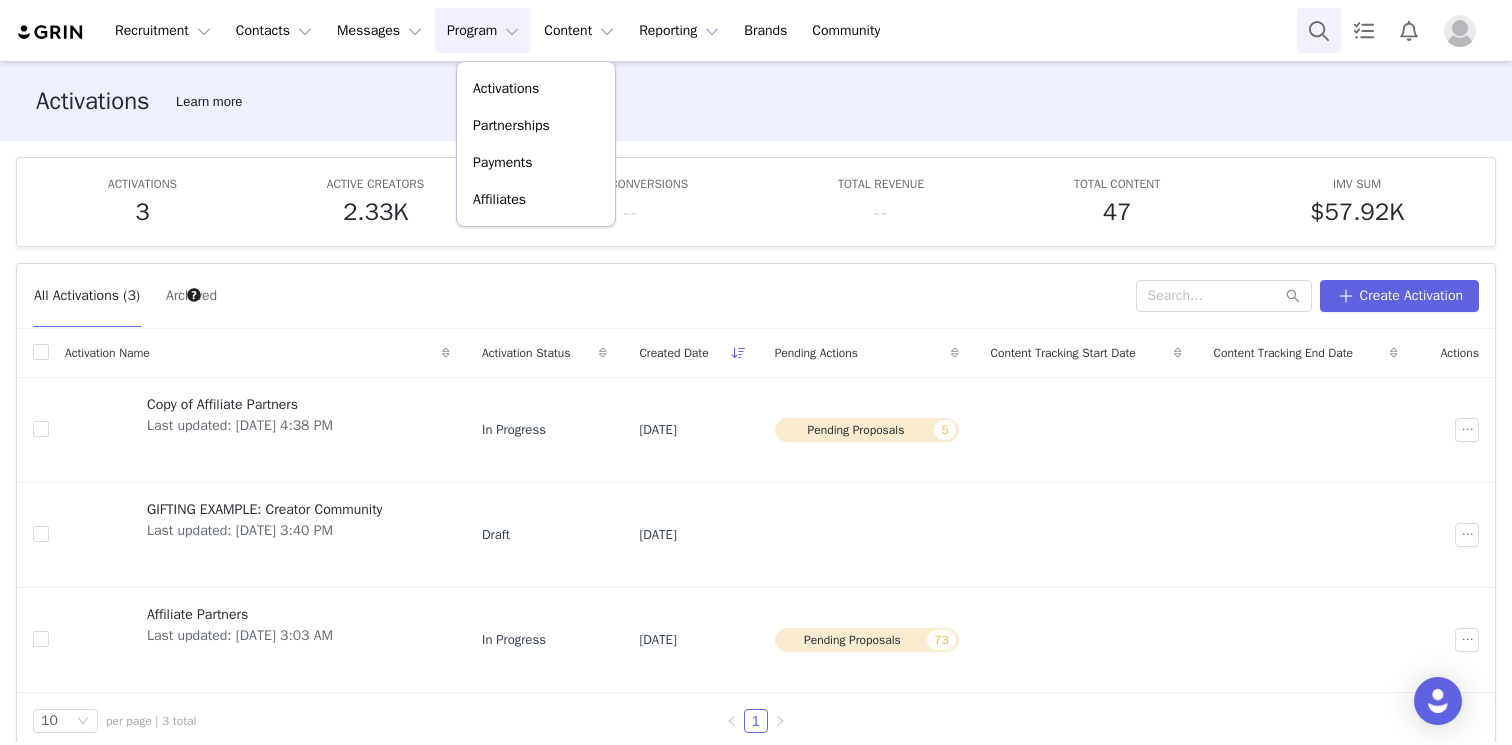 click at bounding box center (1319, 30) 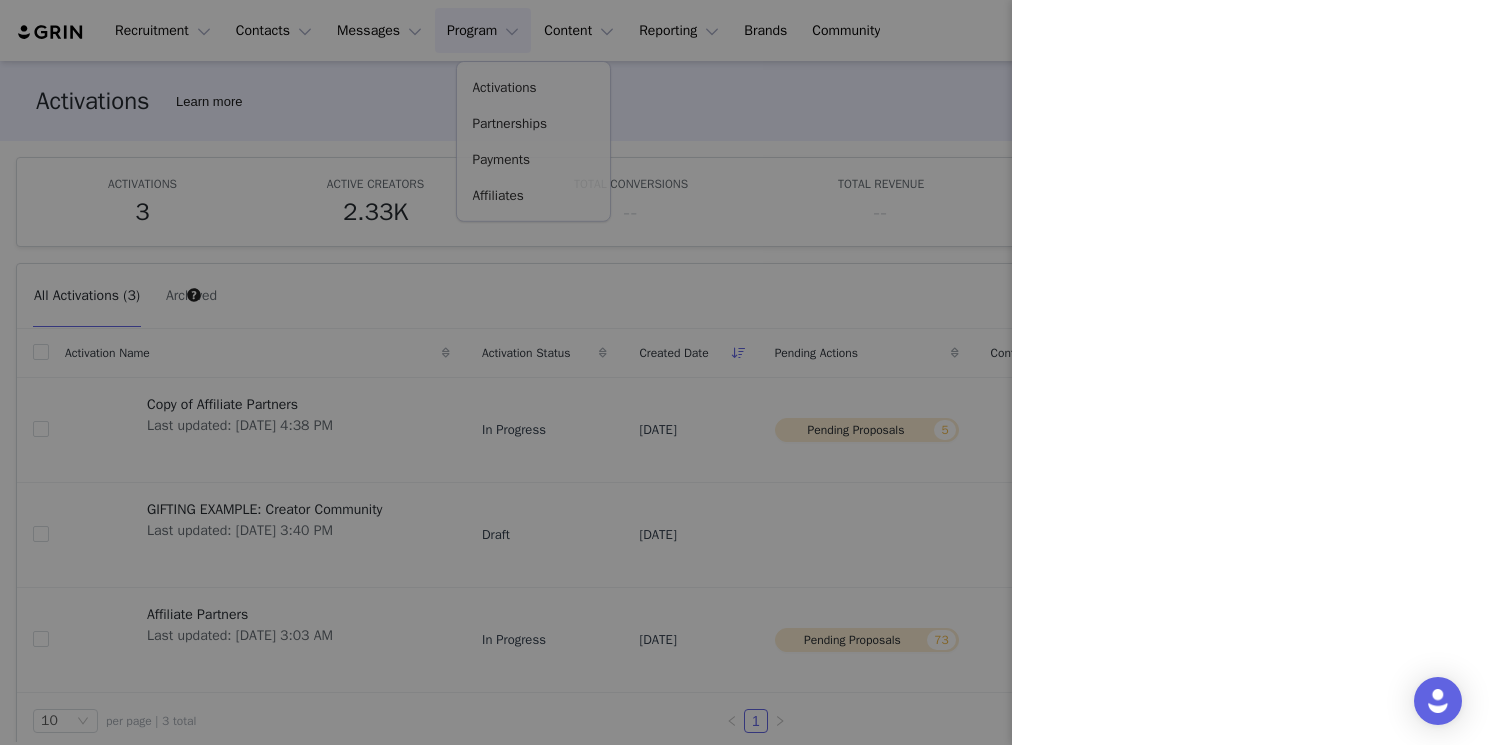 click at bounding box center [756, 372] 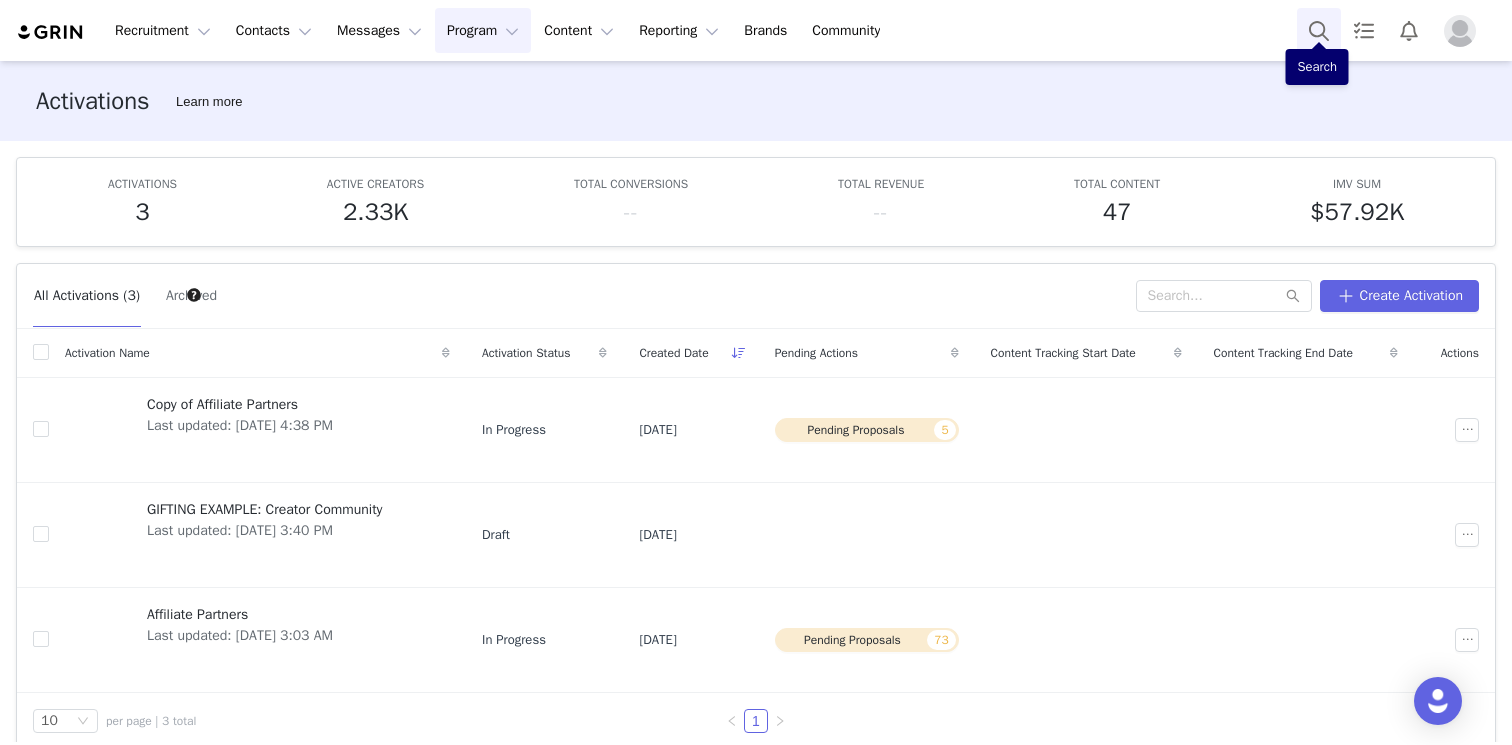 click at bounding box center [1319, 30] 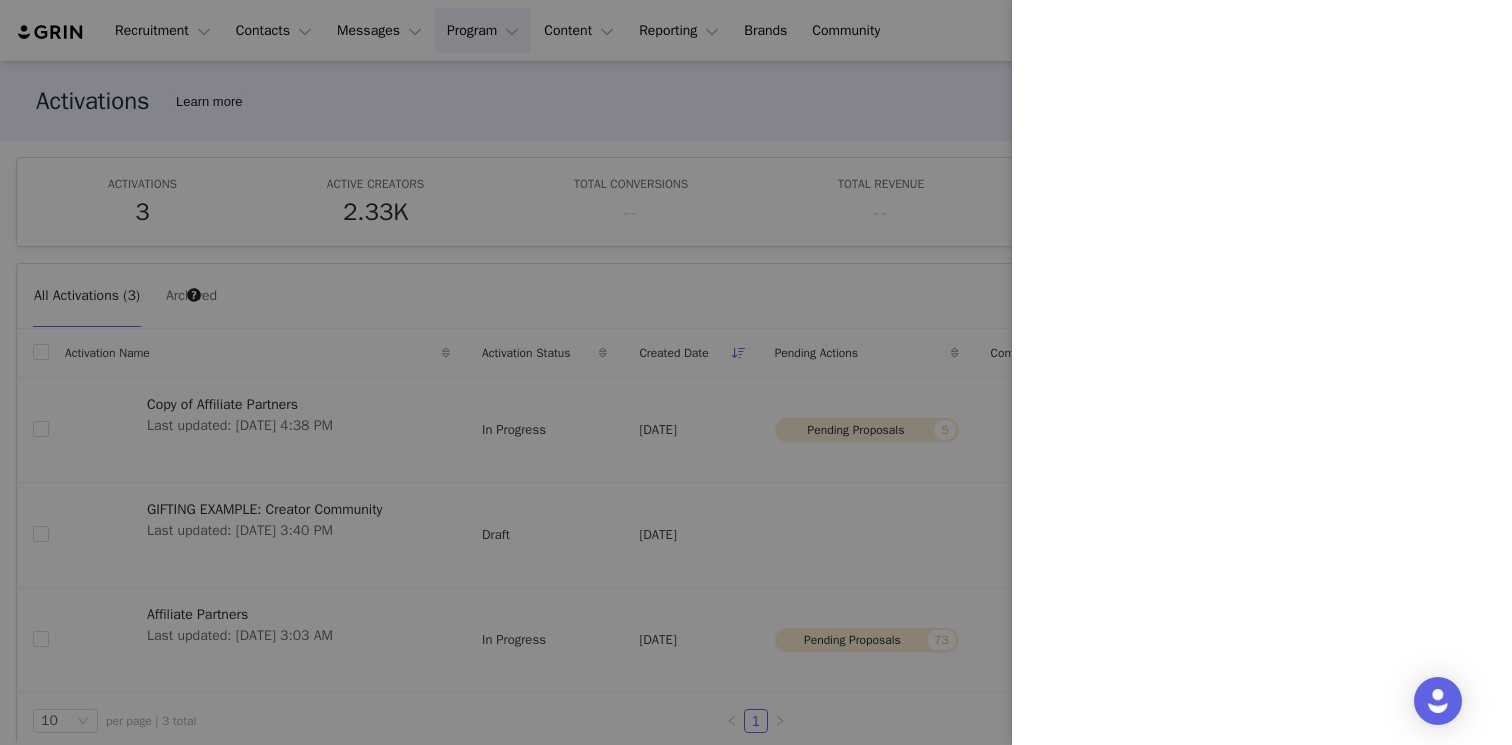 drag, startPoint x: 551, startPoint y: 89, endPoint x: 540, endPoint y: 64, distance: 27.313 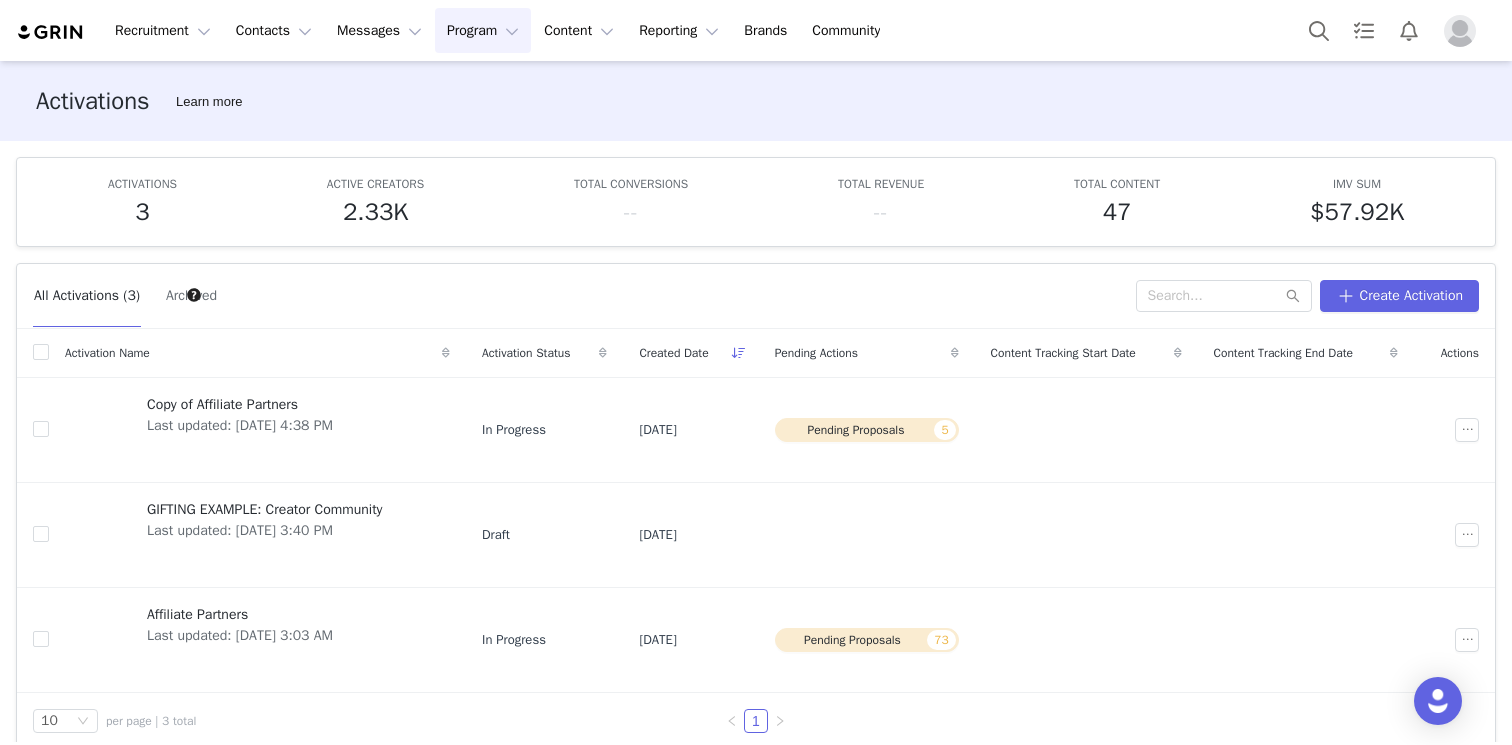 click on "Recruitment Recruitment Creator Search Curated Lists Landing Pages Web Extension AI Creator Search Beta Contacts Contacts Creators Prospects Applicants Messages Messages Dashboard Inbox Templates Sequences Program Program Activations Partnerships Payments Affiliates Content Content Creator Content Media Library Social Listening Reporting Reporting Dashboard Report Builder Brands Brands Community Community Activations     Learn more ACTIVATIONS   3 ACTIVE CREATORS   2.33K TOTAL CONVERSIONS   -- TOTAL REVENUE   -- TOTAL CONTENT   47 IMV SUM   $57.92K All Activations (3) Archived     Create Activation      Activation Name   Activation Status   Created Date   Pending Actions   Content Tracking Start Date   Content Tracking End Date  Actions Copy of Affiliate Partners Last updated: [DATE] 4:38 PM In Progress [DATE] Pending Proposals 5 GIFTING EXAMPLE: Creator Community Last updated: [DATE] 3:40 PM Draft [DATE] Affiliate Partners Last updated: [DATE] 3:03 AM In Progress 73 1" at bounding box center [756, 372] 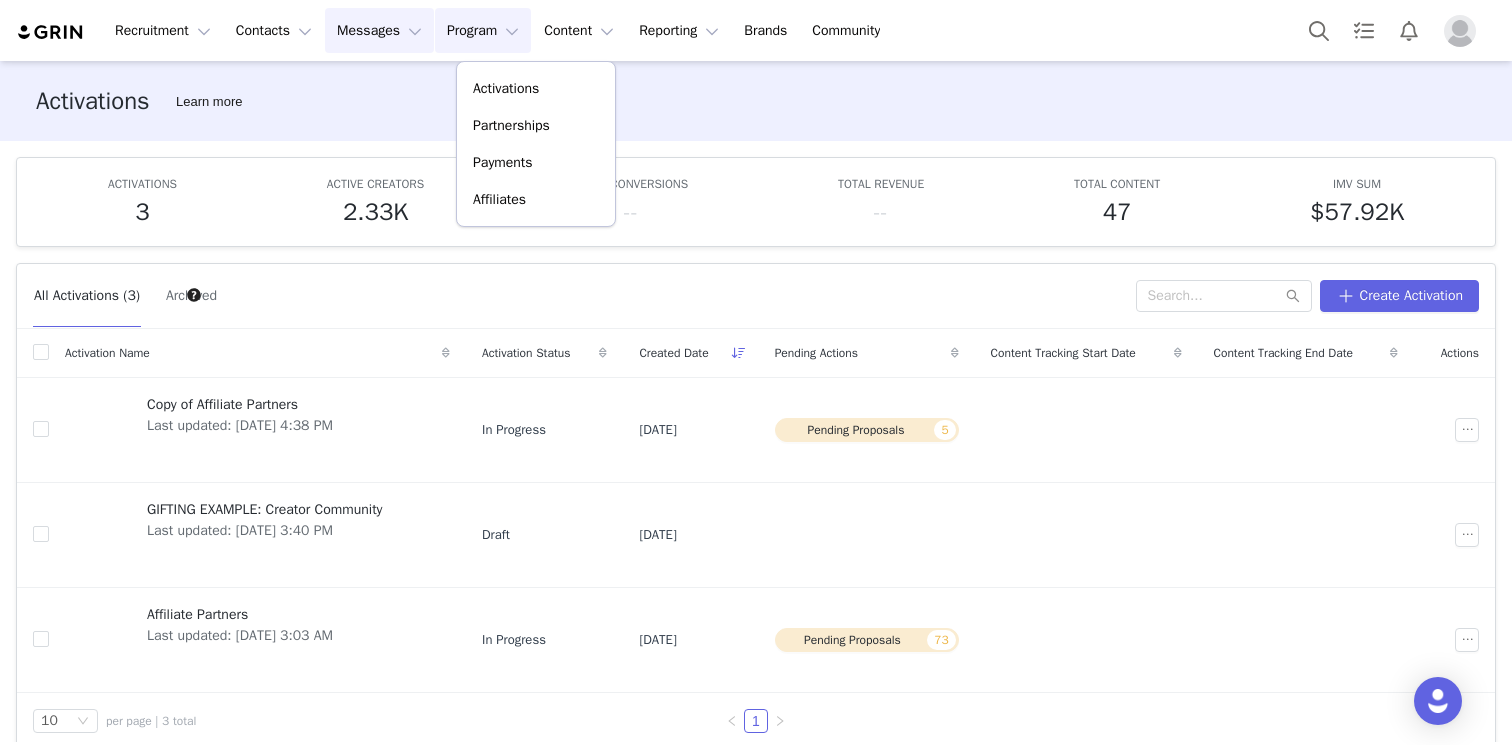 click on "Messages Messages" at bounding box center (379, 30) 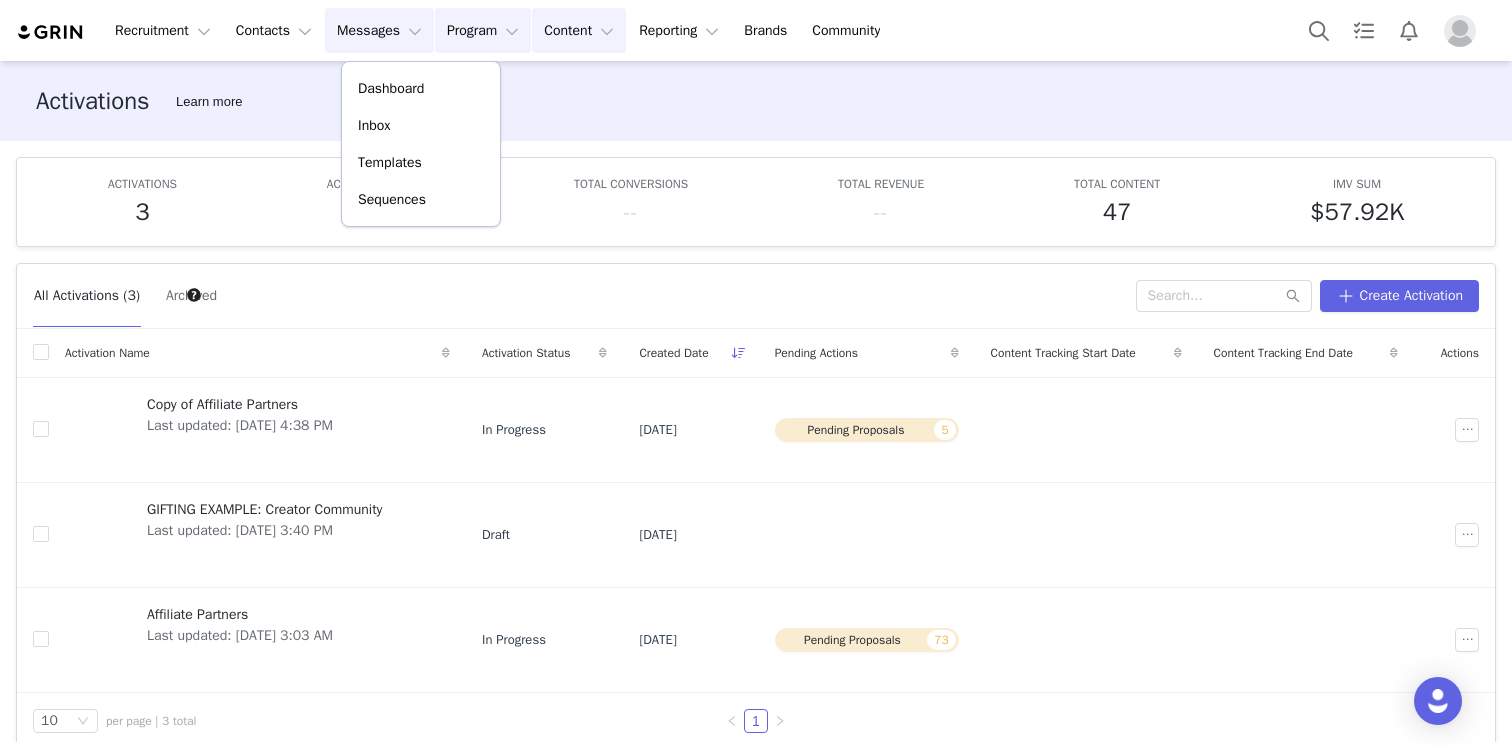 click on "Content Content" at bounding box center (579, 30) 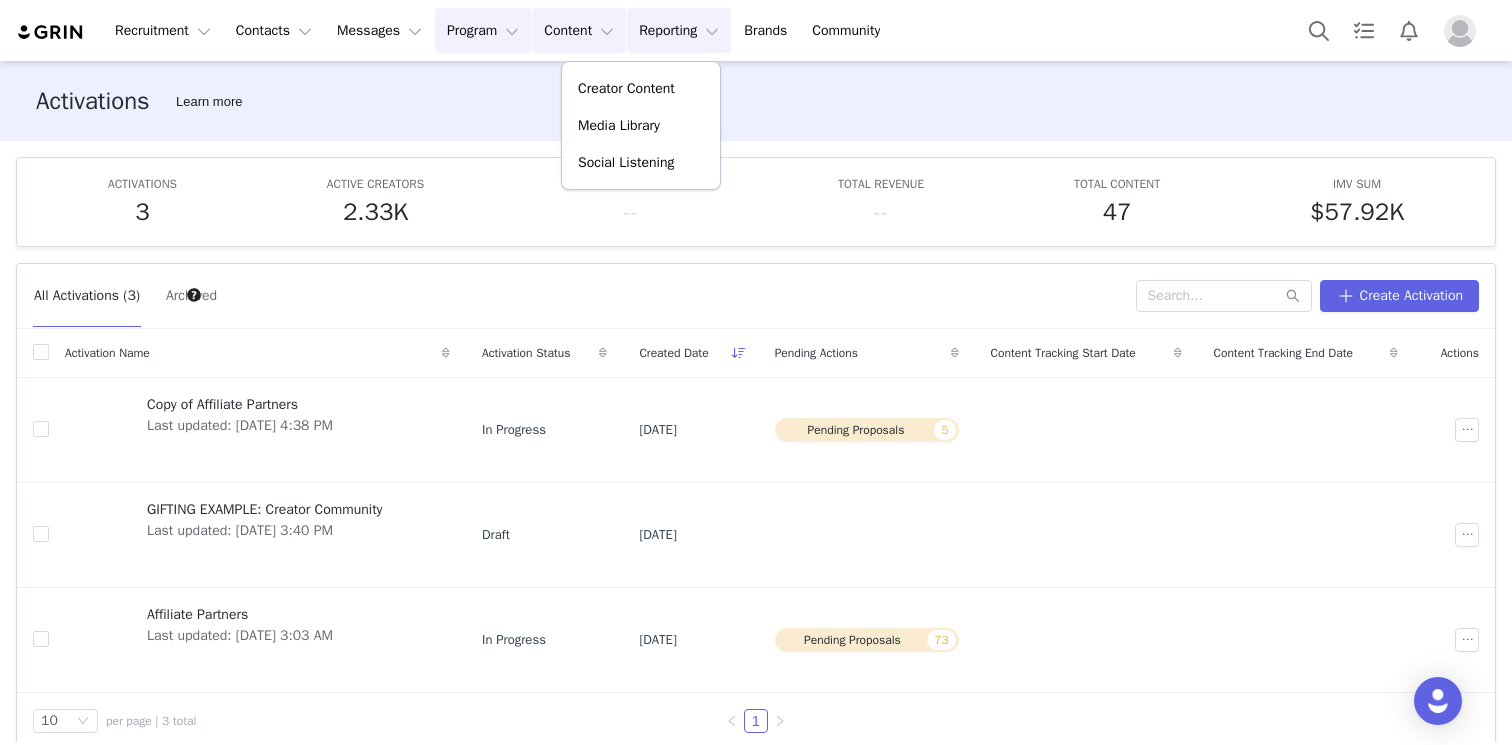 click on "Reporting Reporting" at bounding box center (679, 30) 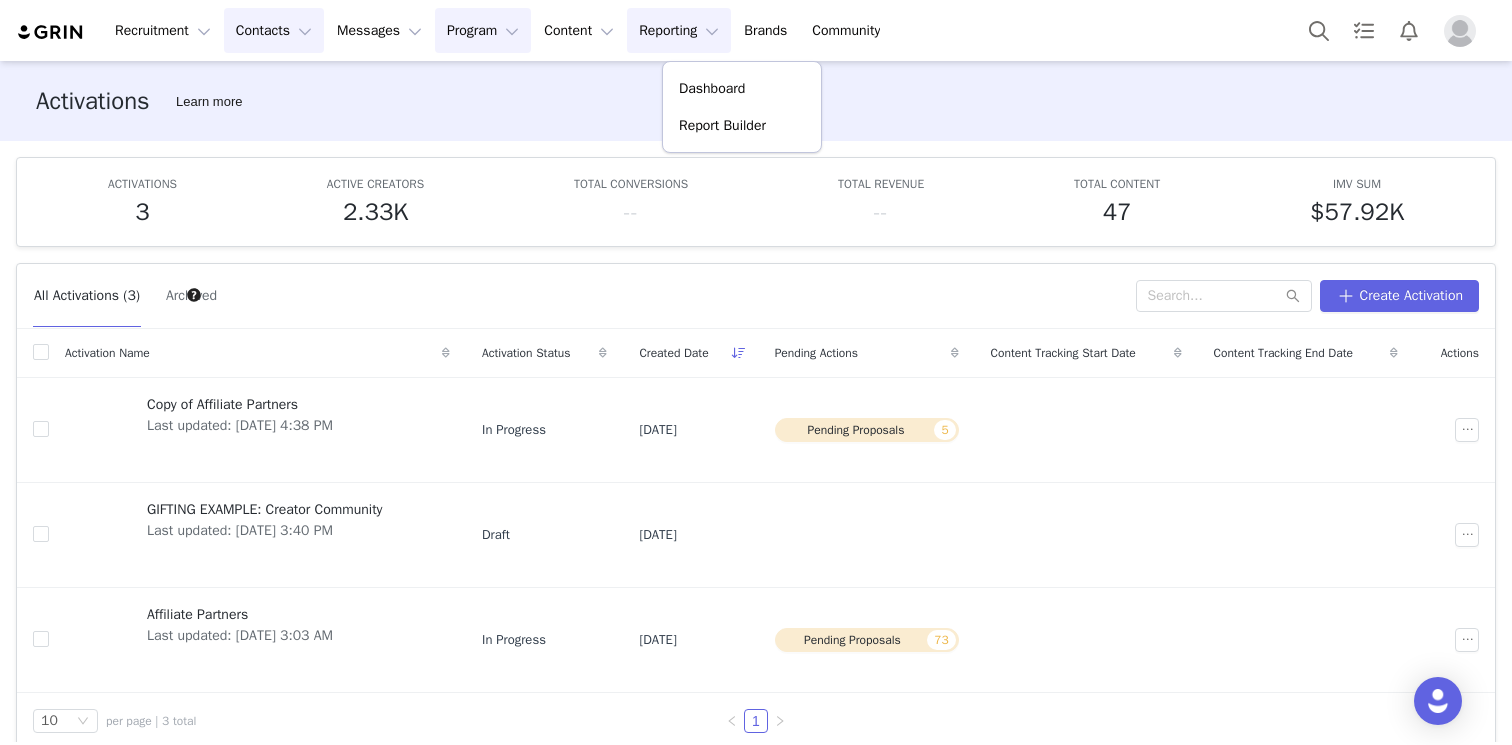 click on "Contacts Contacts" at bounding box center (274, 30) 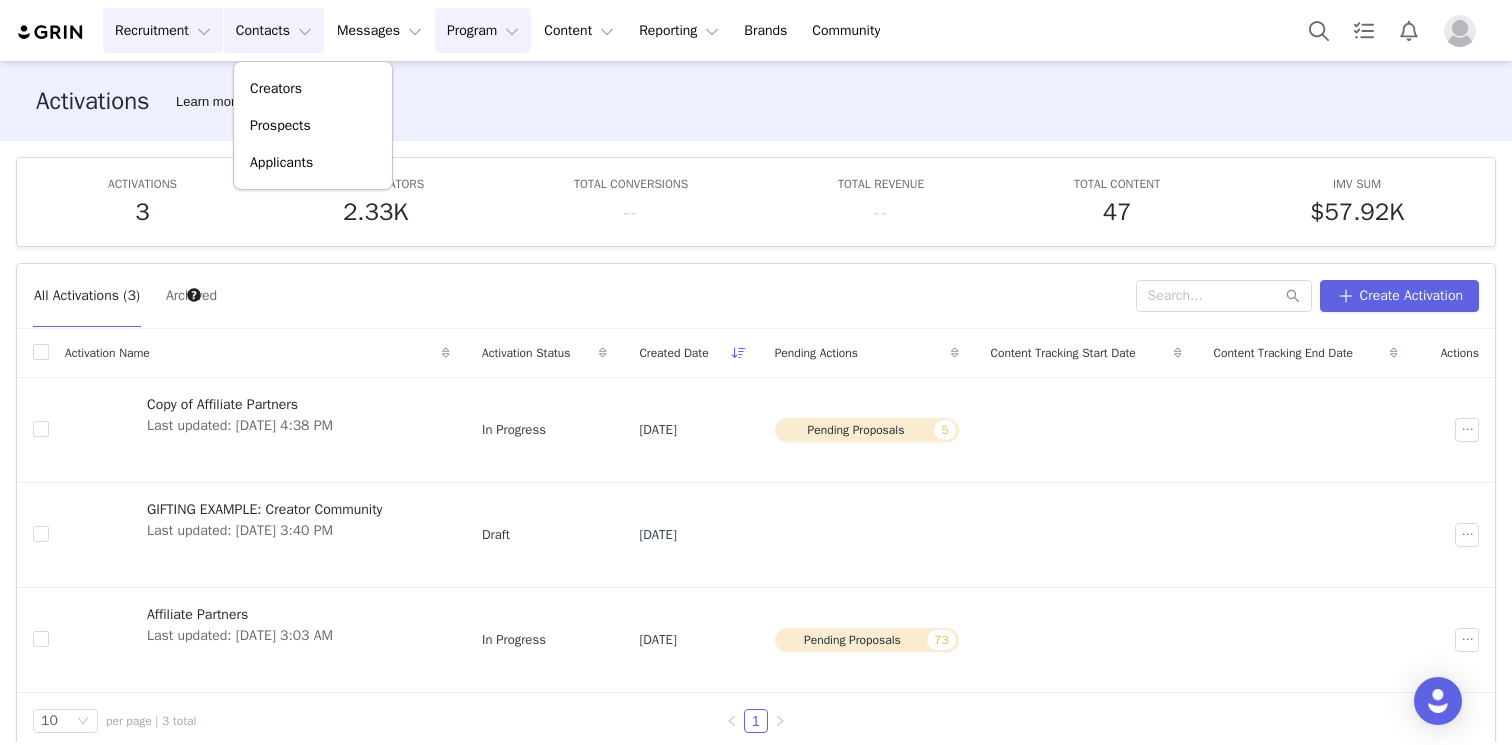 click on "Recruitment Recruitment" at bounding box center [163, 30] 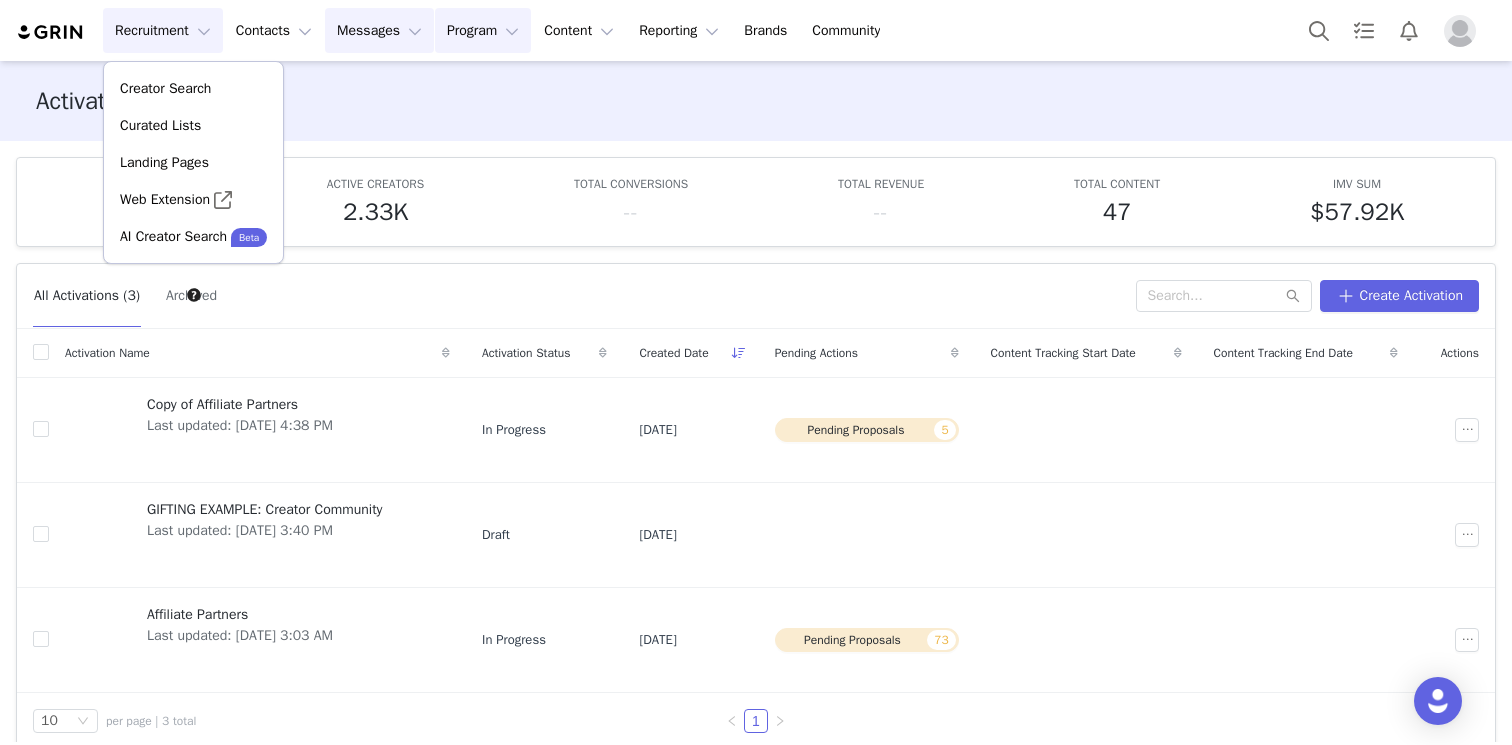 click on "Messages Messages" at bounding box center (379, 30) 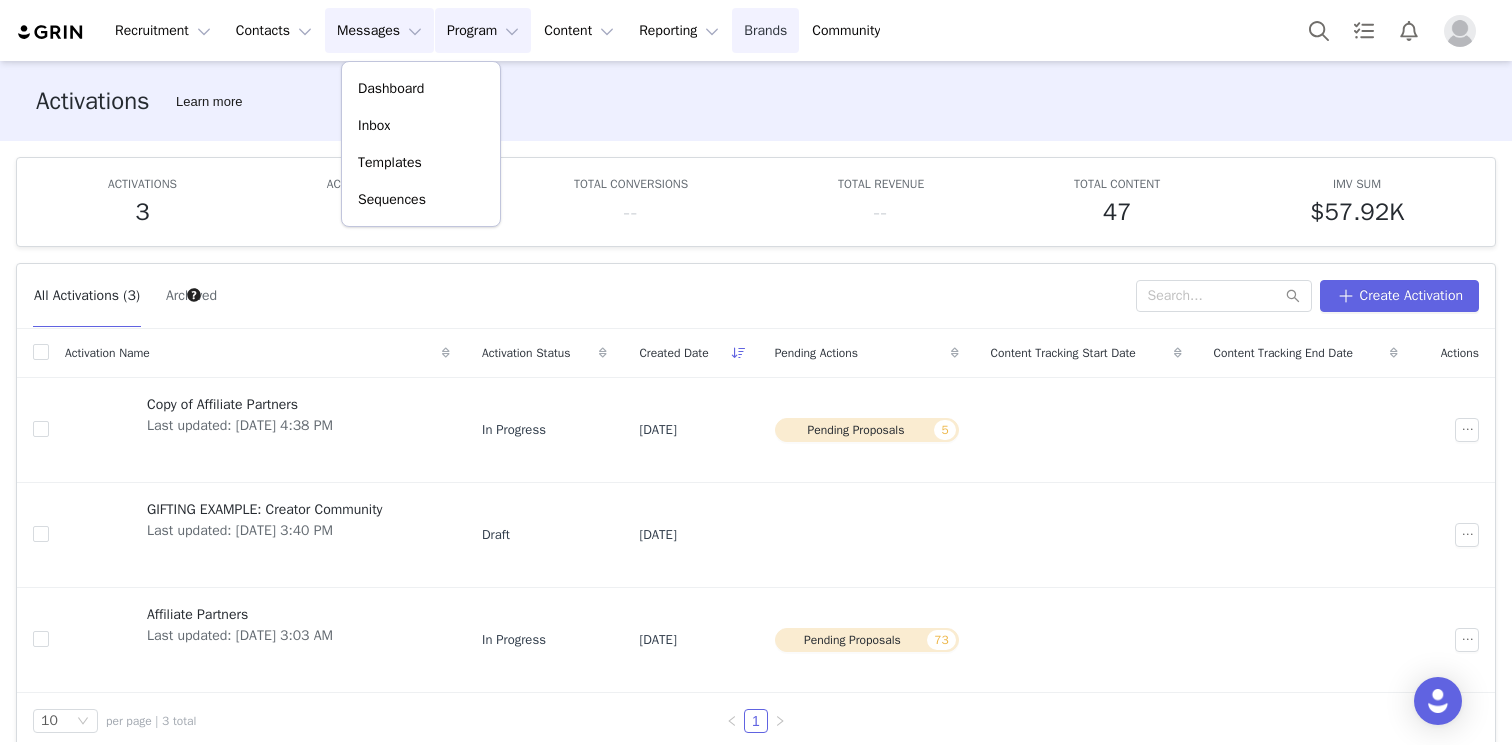 click on "Brands Brands" at bounding box center [765, 30] 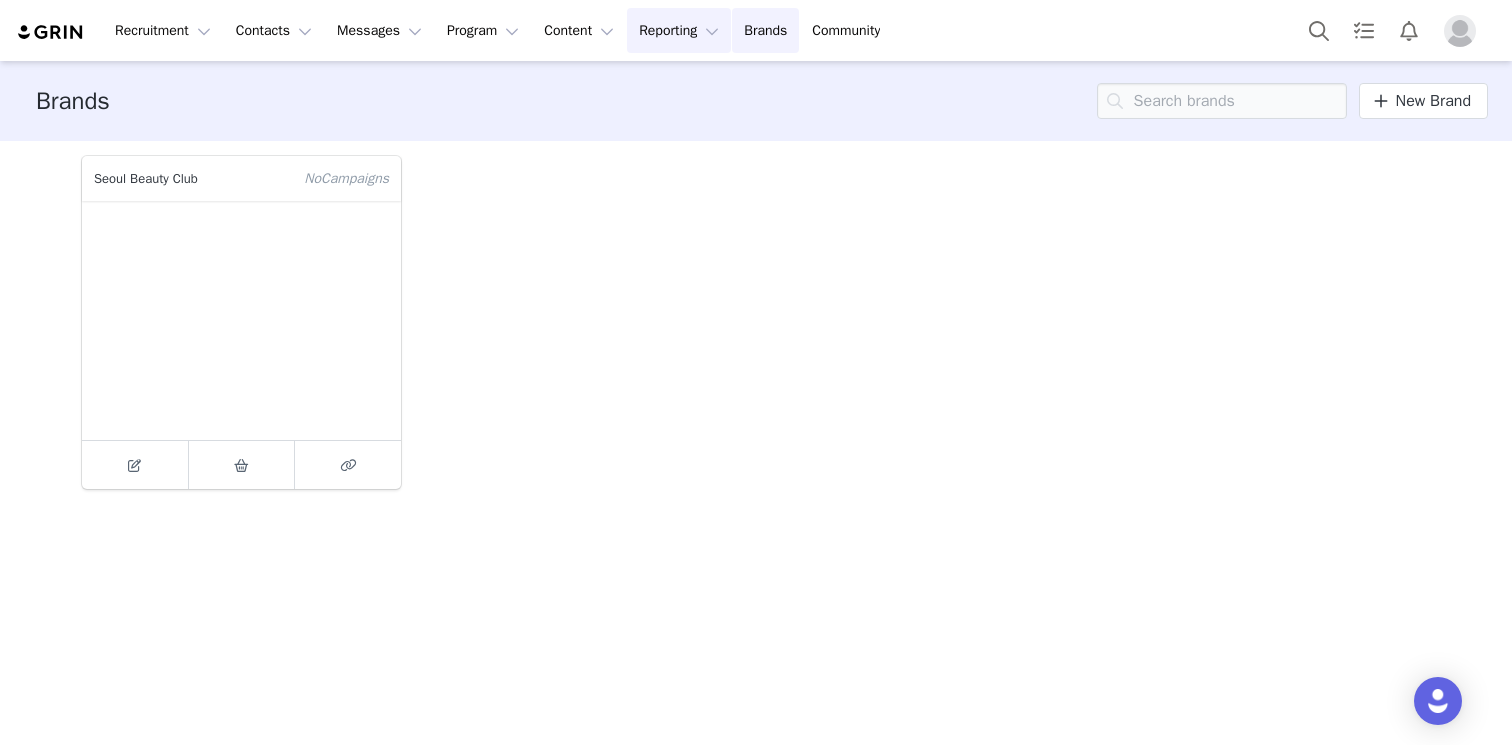 click on "Reporting Reporting" at bounding box center [679, 30] 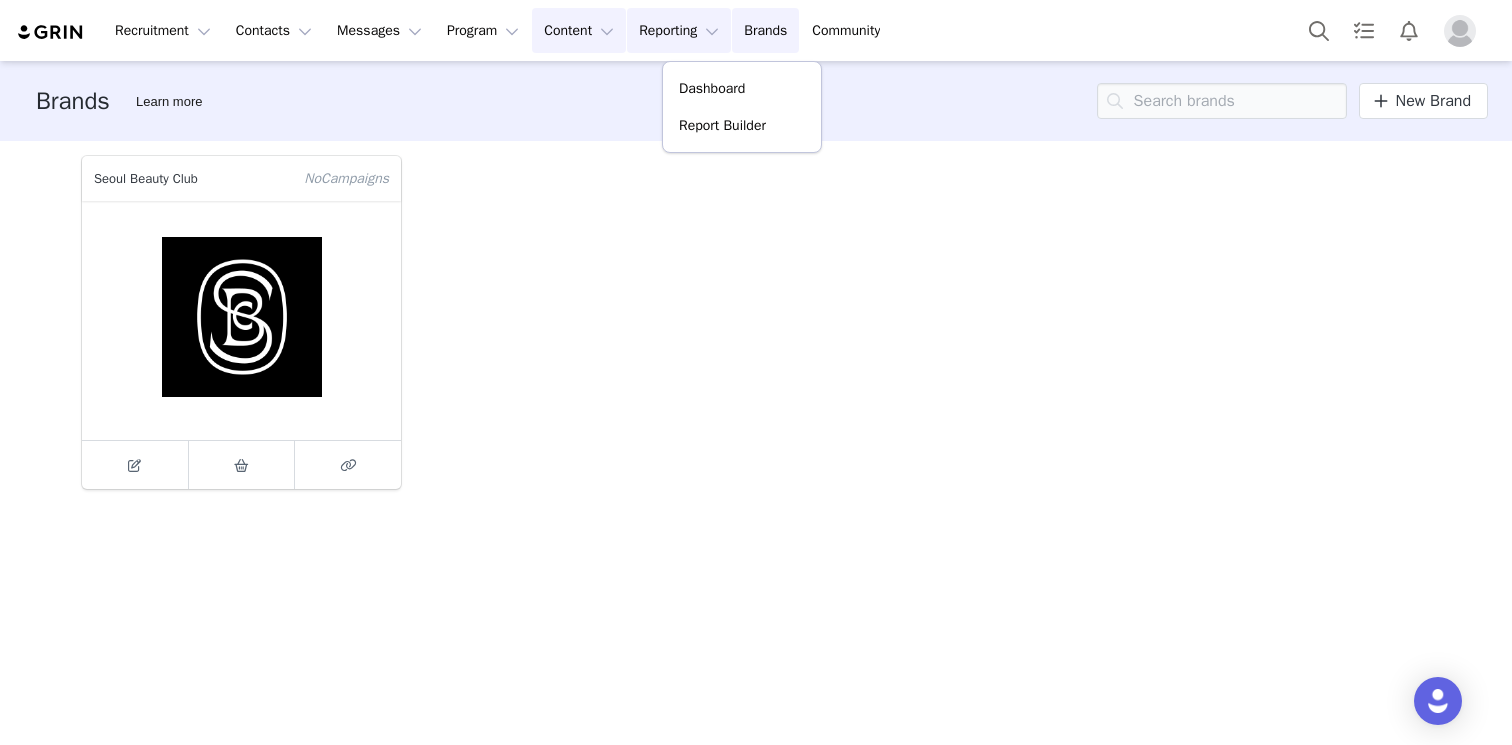 click on "Content Content" at bounding box center (579, 30) 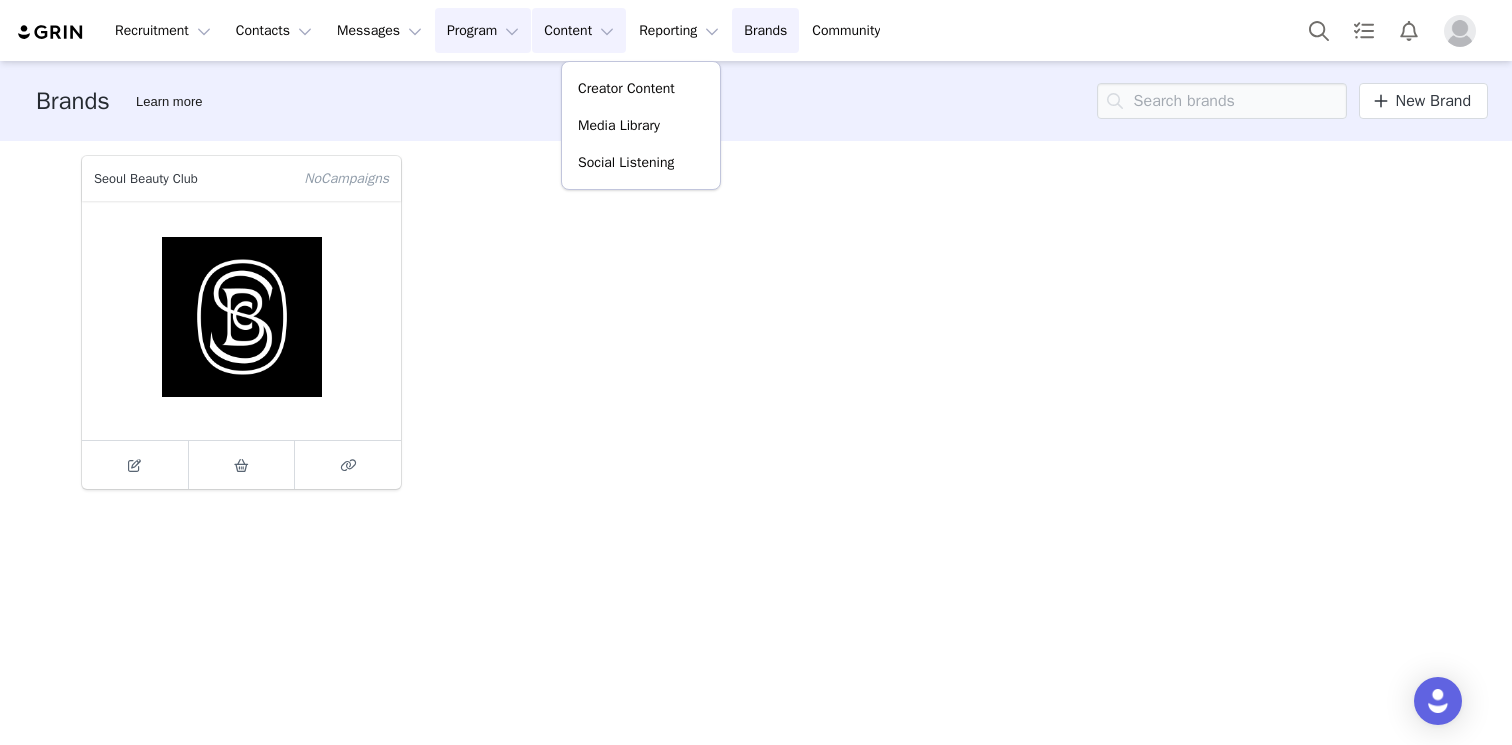 click on "Program Program" at bounding box center (483, 30) 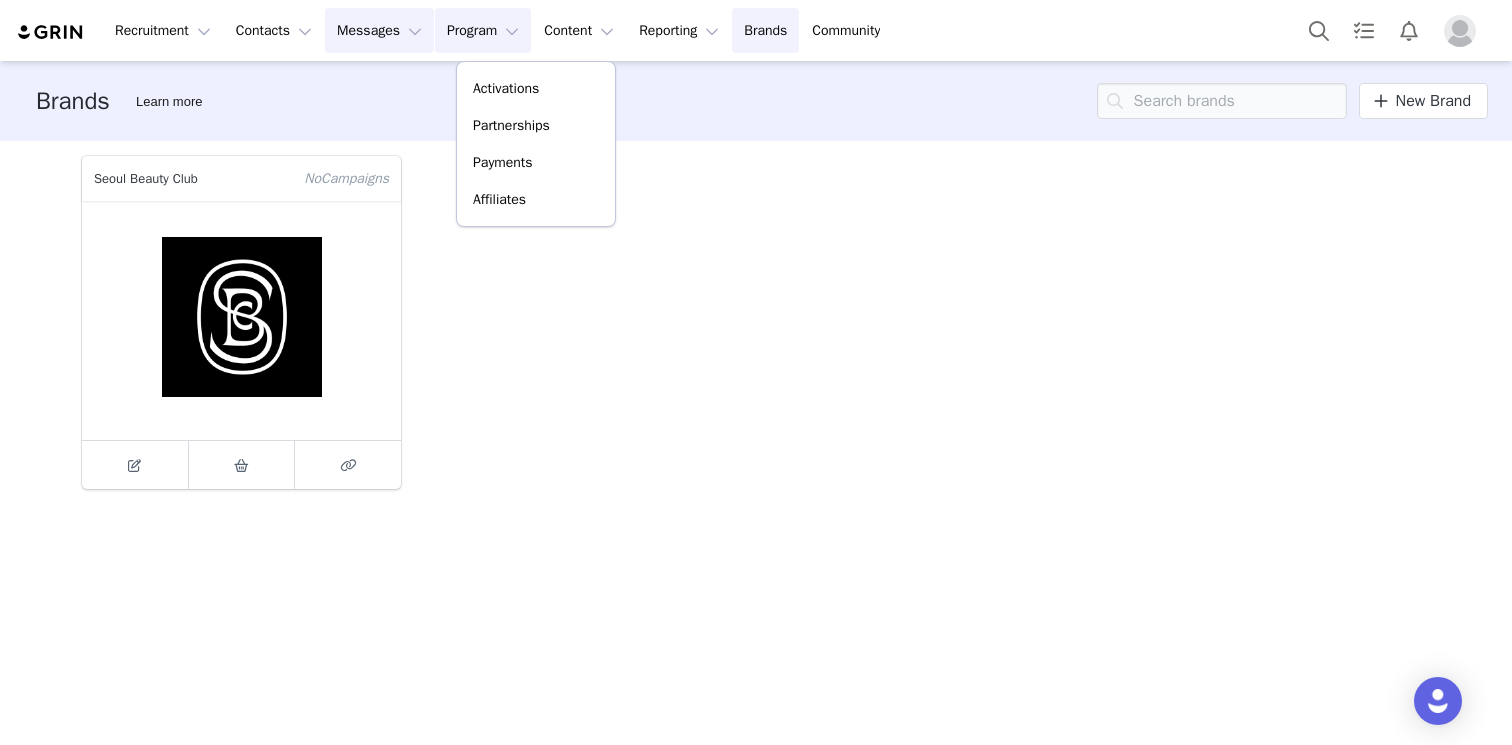 click on "Messages Messages" at bounding box center [379, 30] 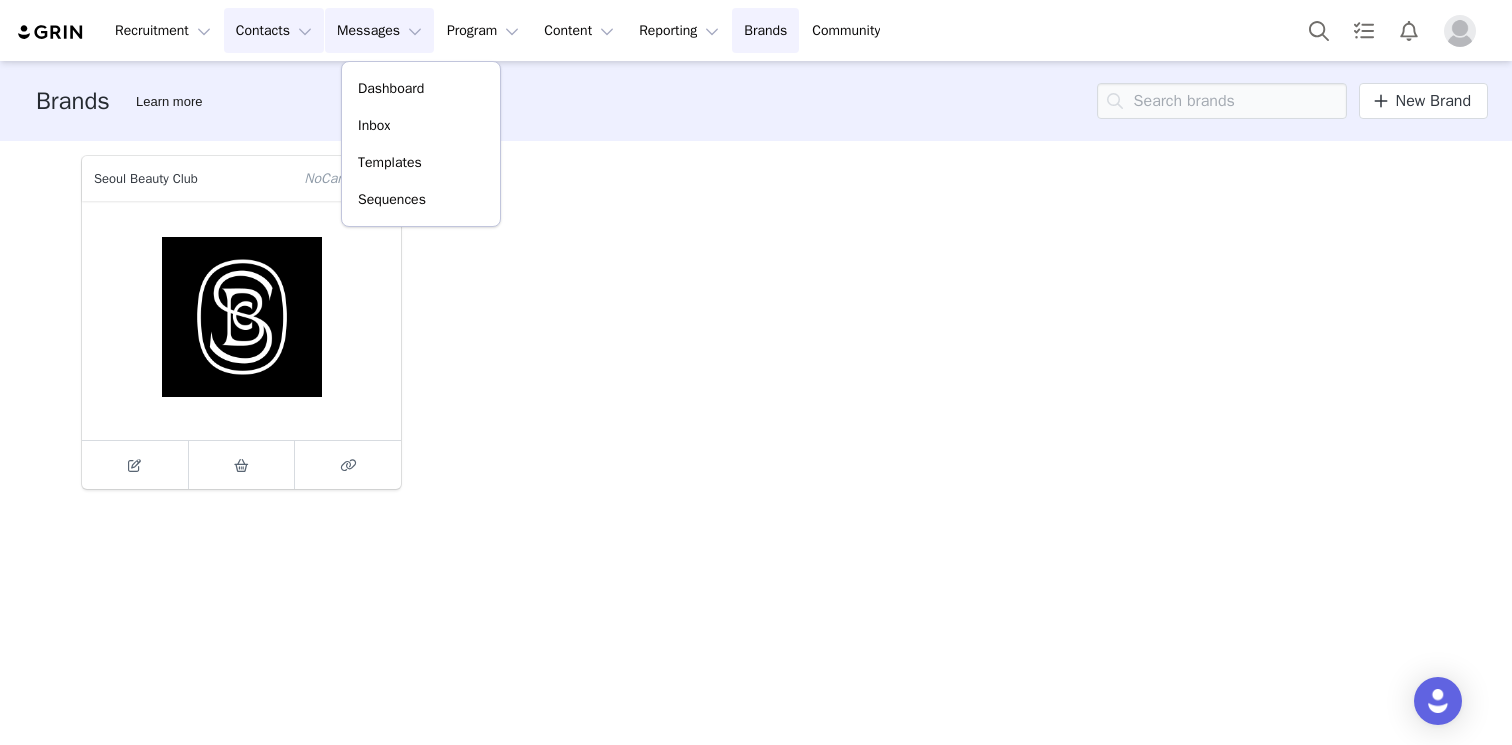click on "Contacts Contacts" at bounding box center [274, 30] 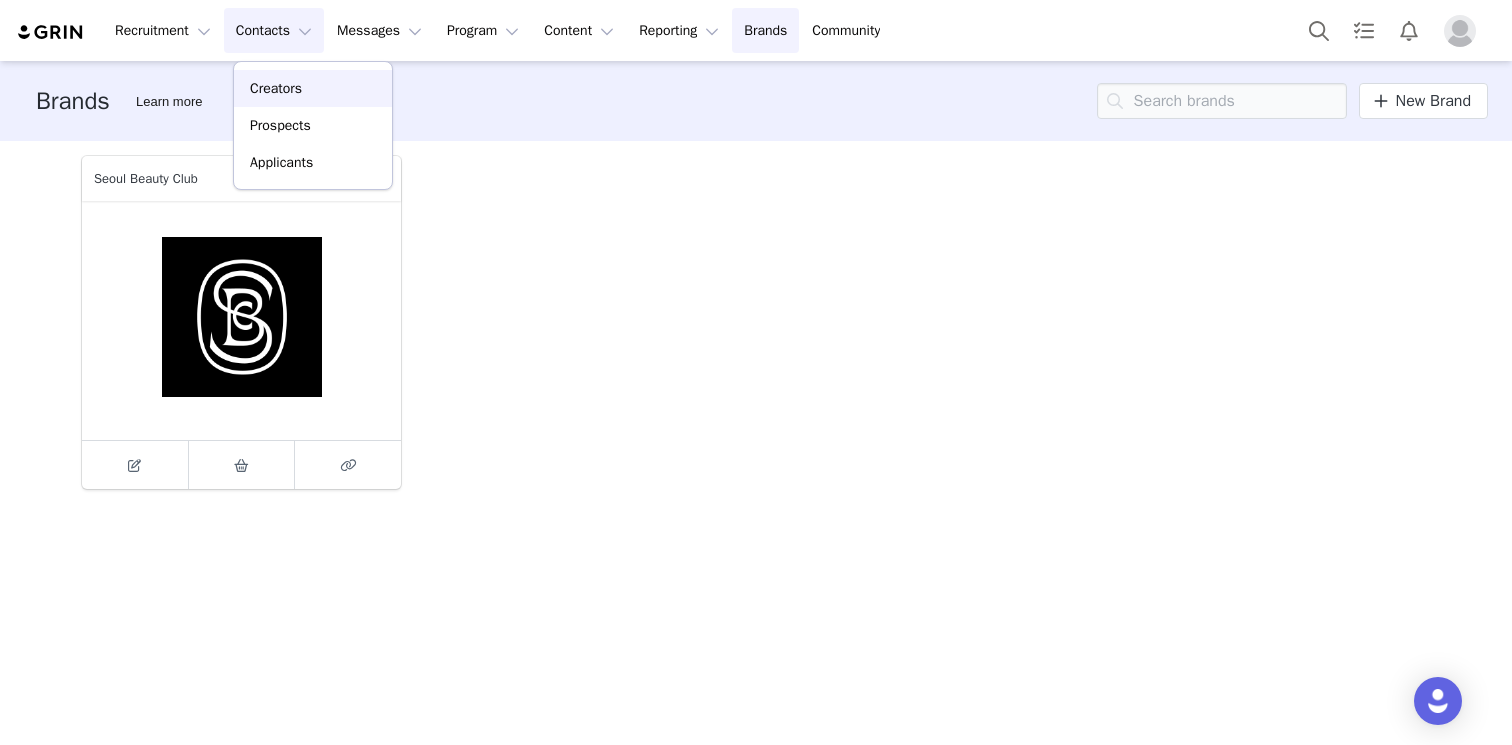 click on "Creators" at bounding box center [313, 88] 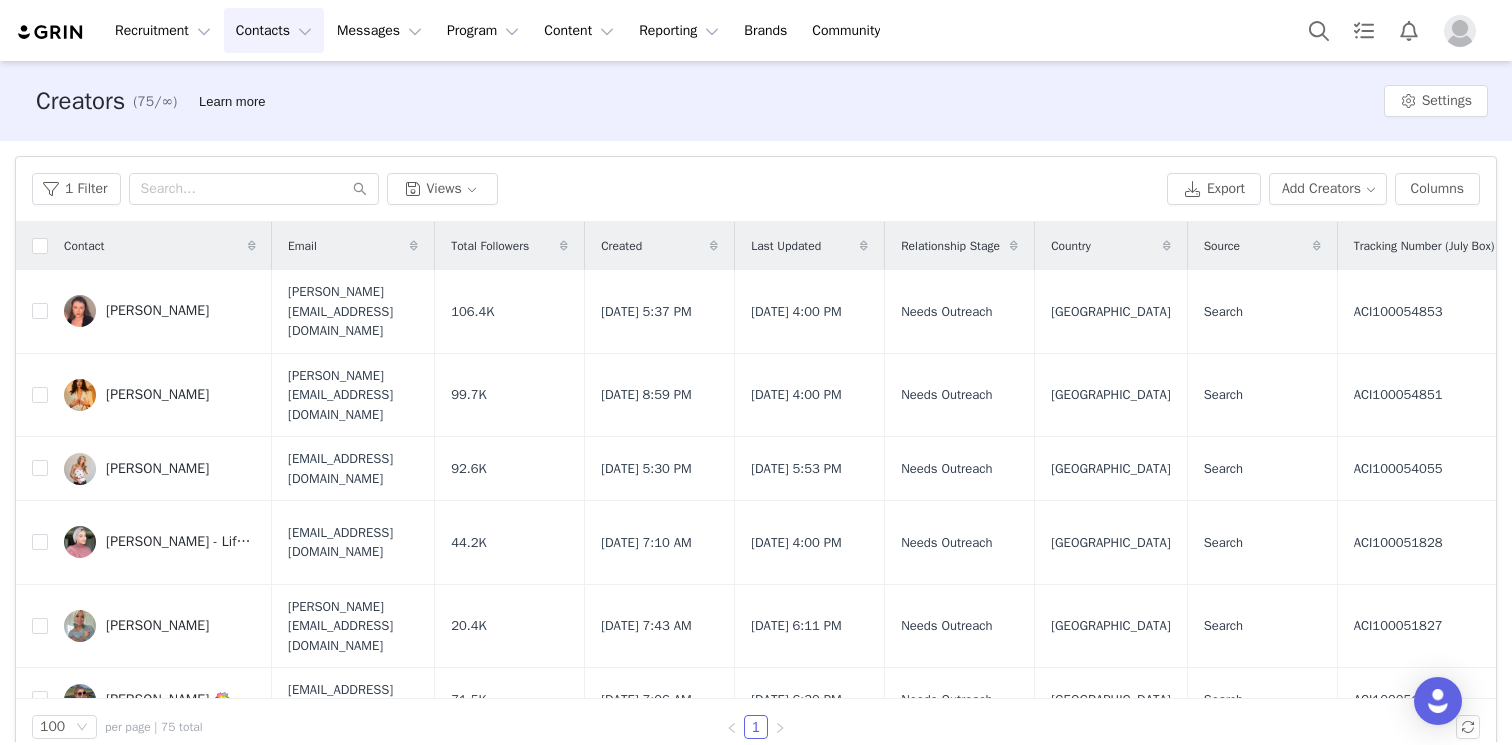 click on "Creators  (75/∞)          Learn more Settings" at bounding box center (756, 101) 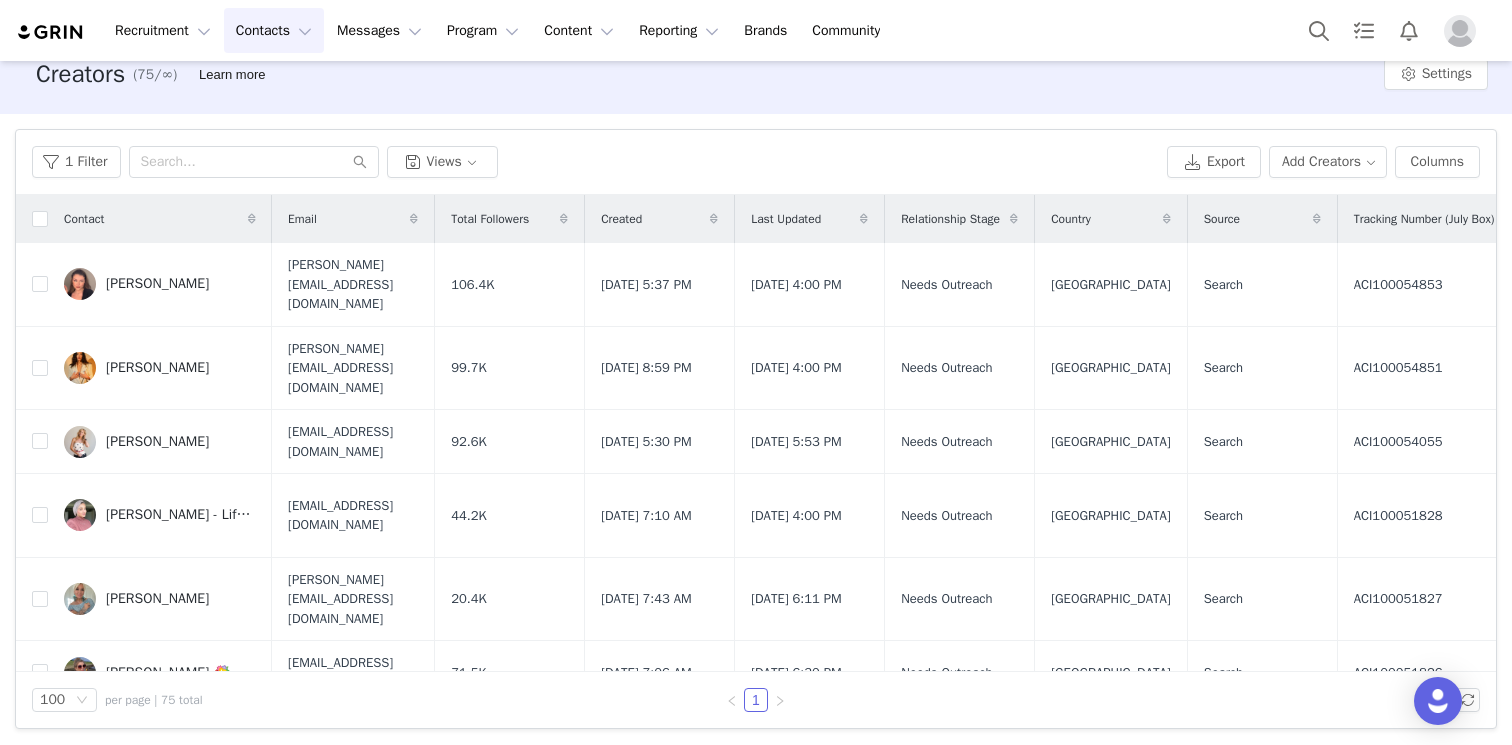 scroll, scrollTop: 29, scrollLeft: 0, axis: vertical 